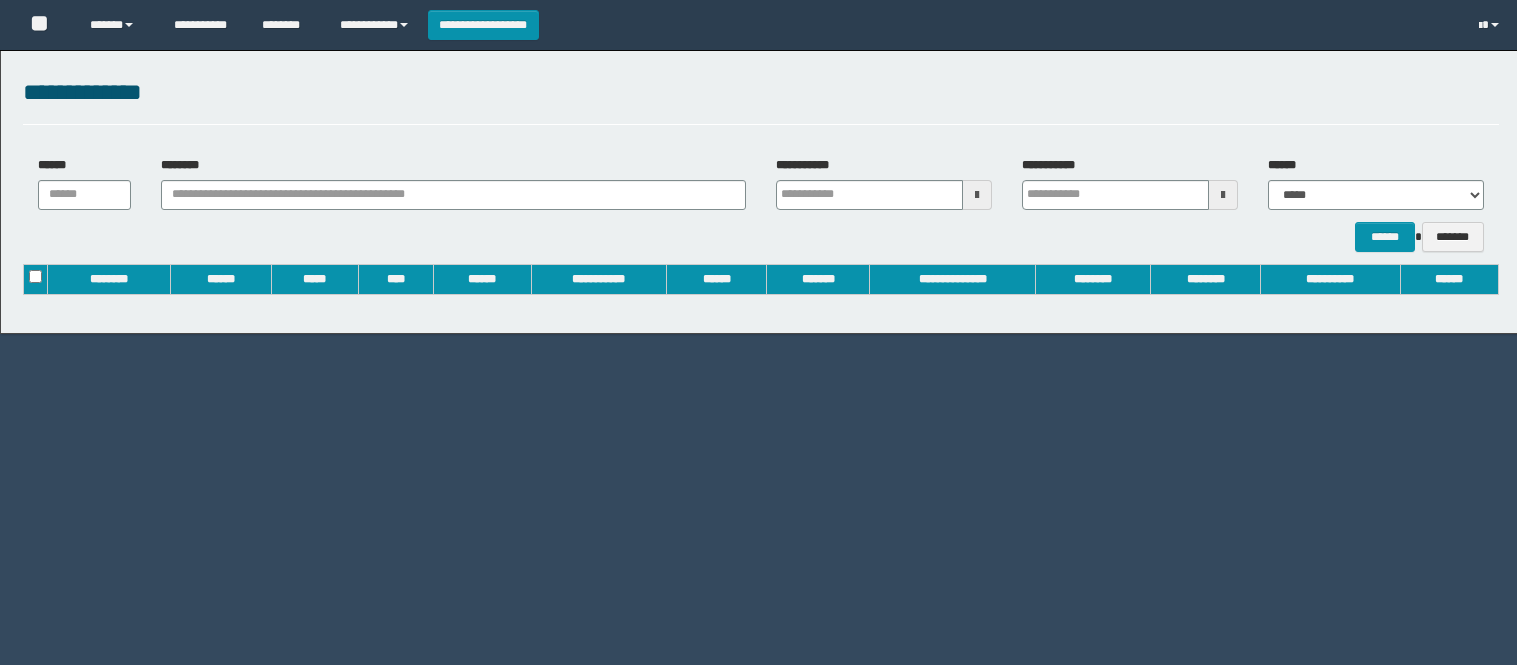 scroll, scrollTop: 0, scrollLeft: 0, axis: both 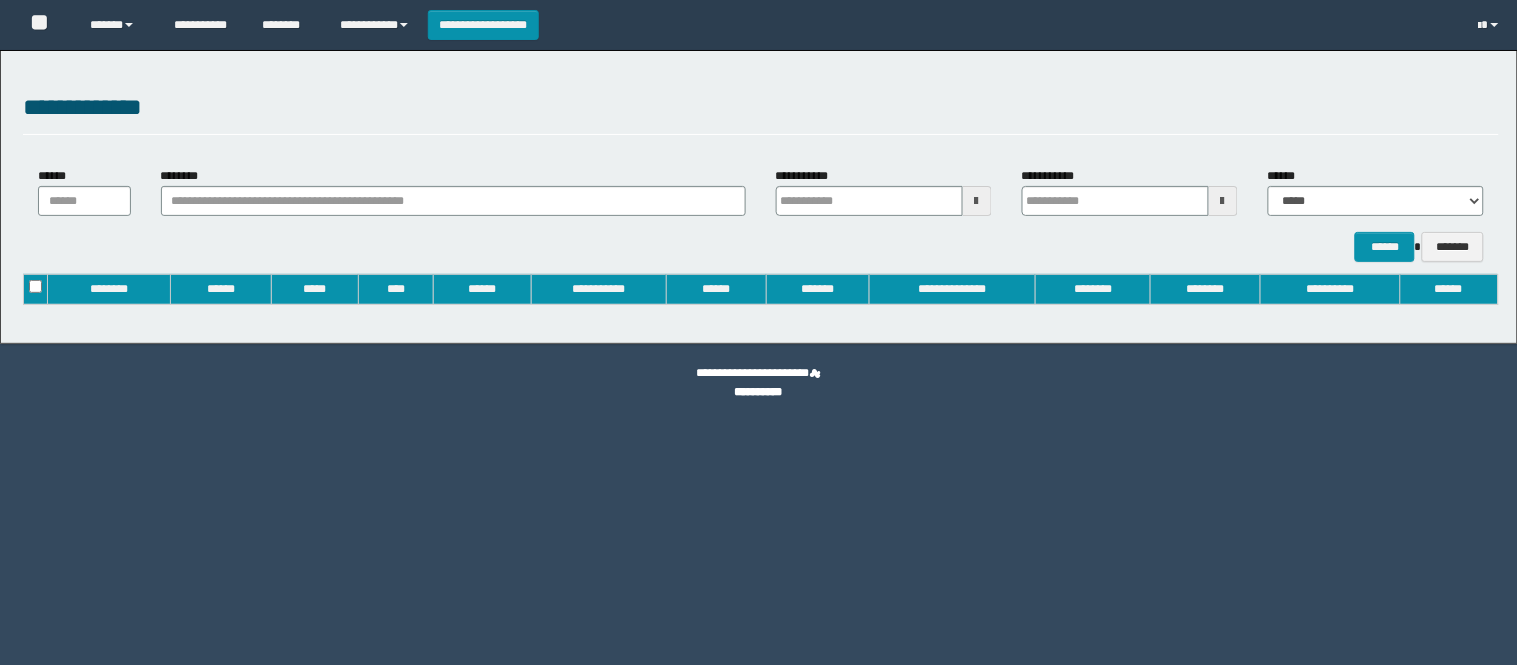 type on "**********" 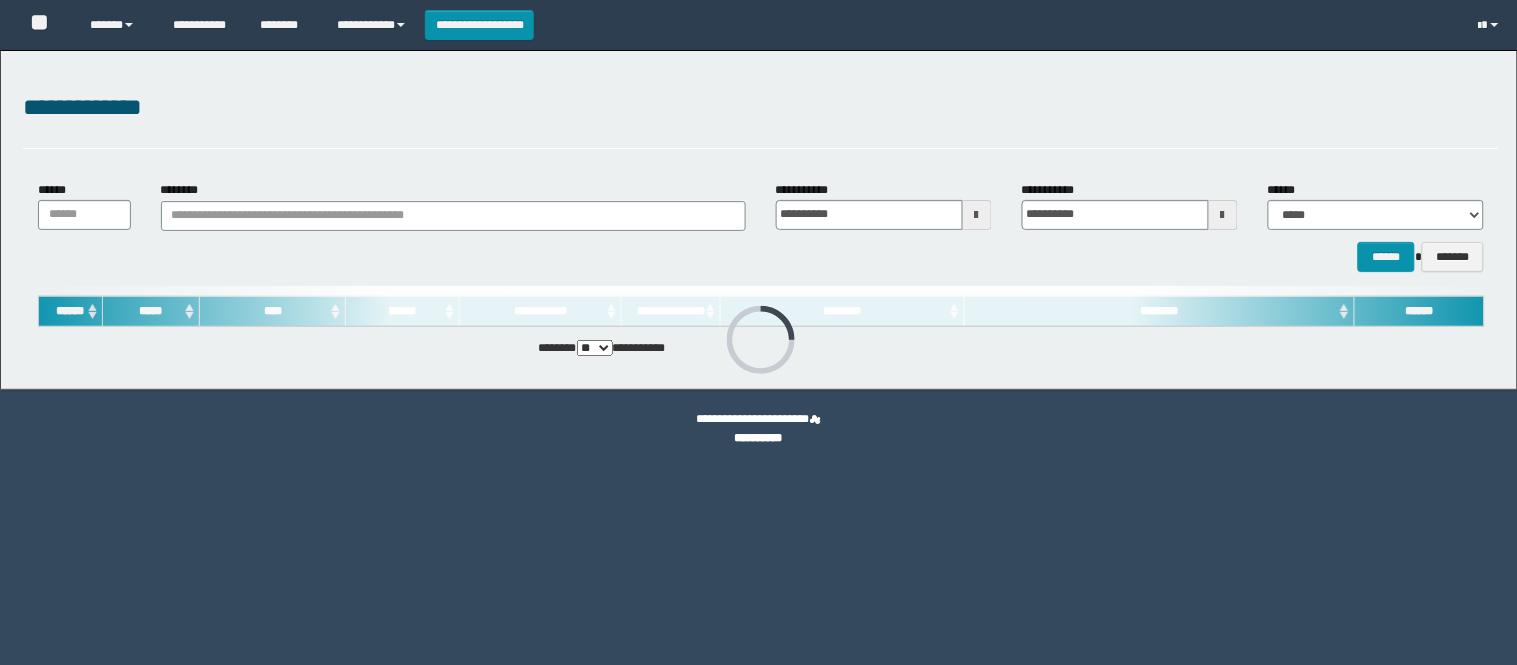 scroll, scrollTop: 0, scrollLeft: 0, axis: both 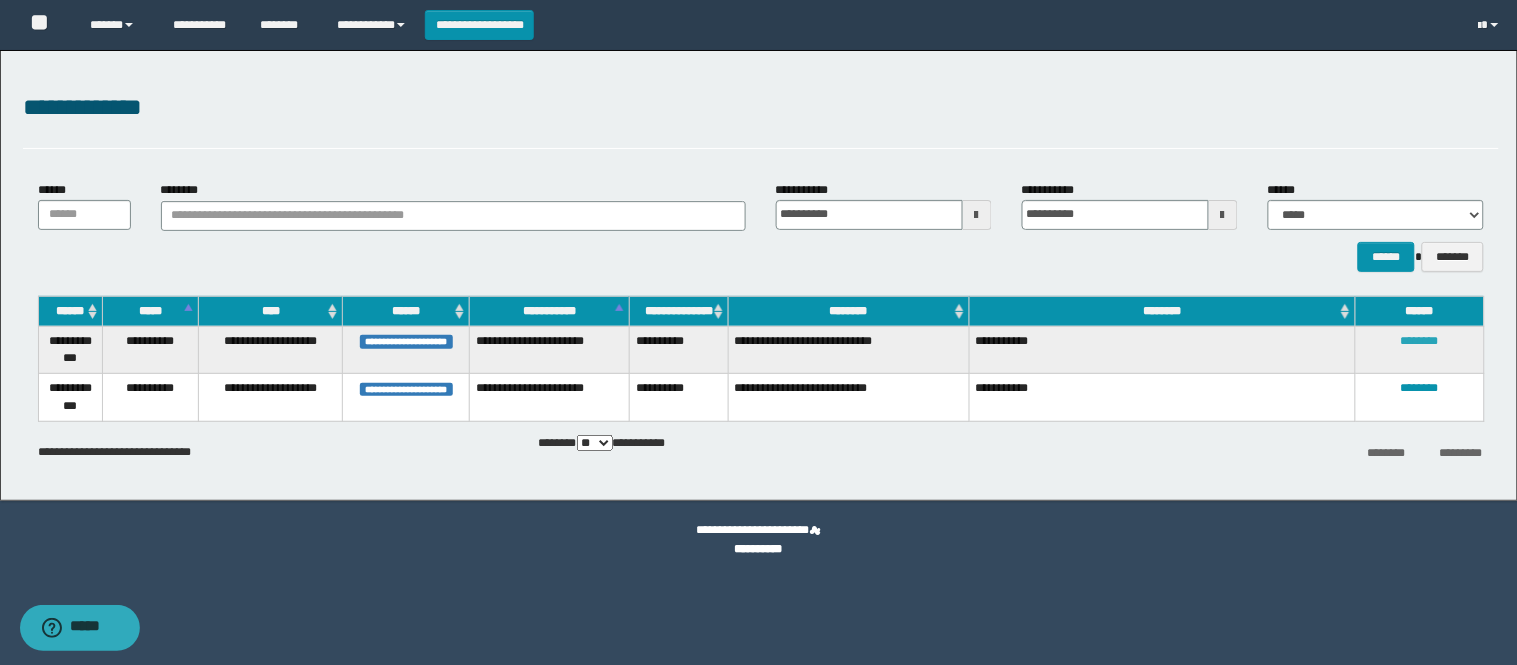 click on "********" at bounding box center (1420, 341) 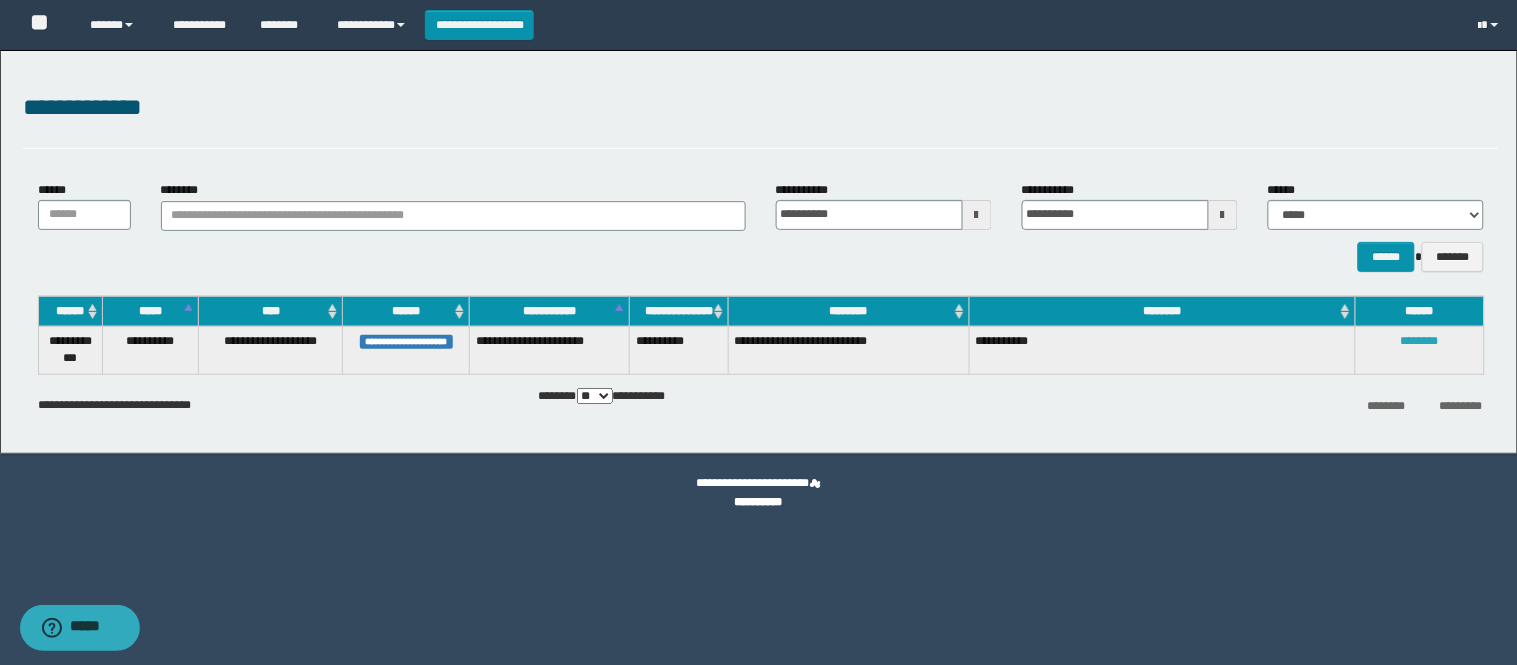 click on "********" at bounding box center (1420, 341) 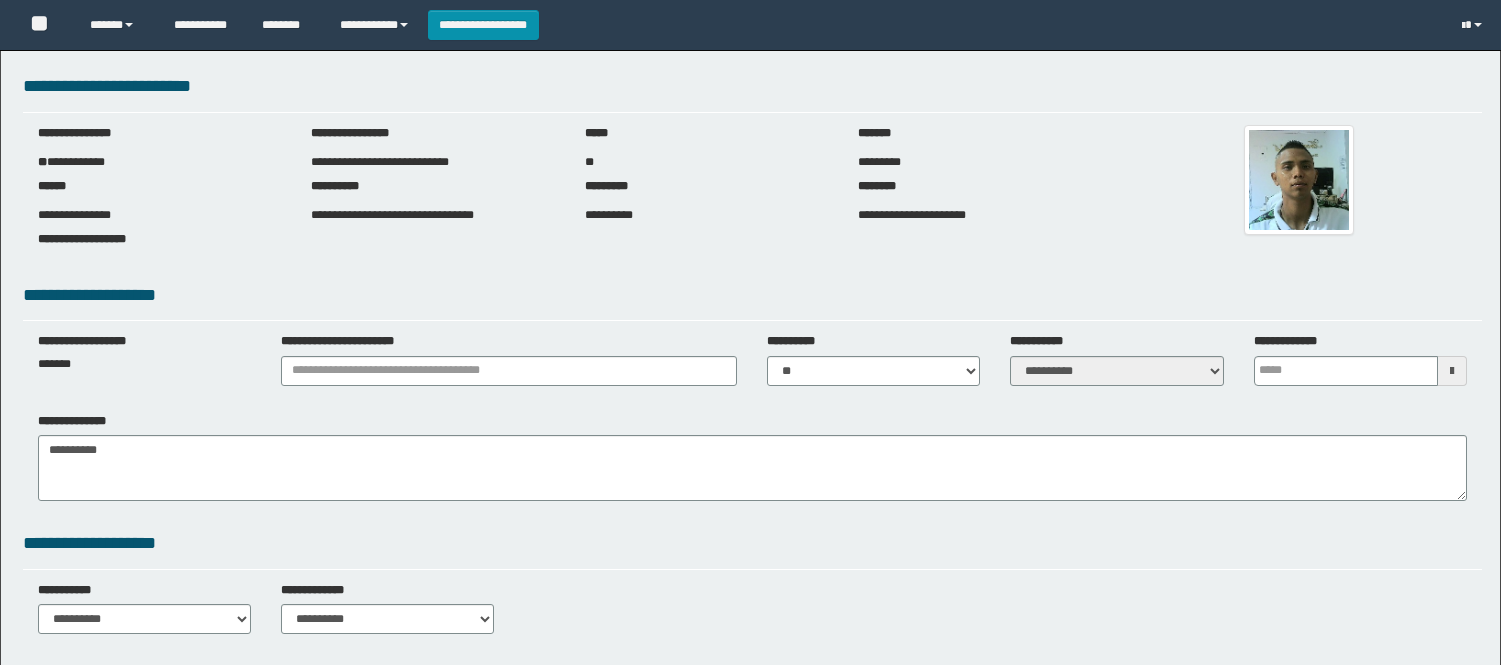scroll, scrollTop: 0, scrollLeft: 0, axis: both 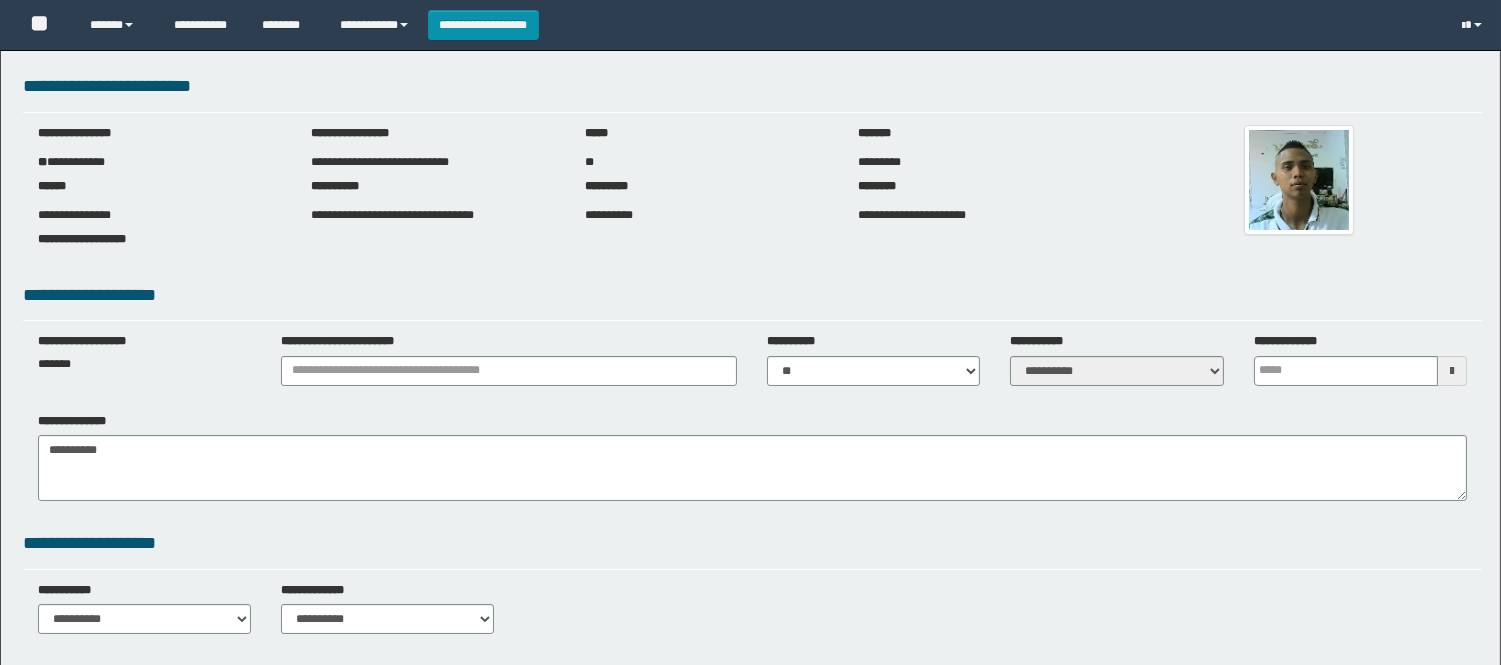 type 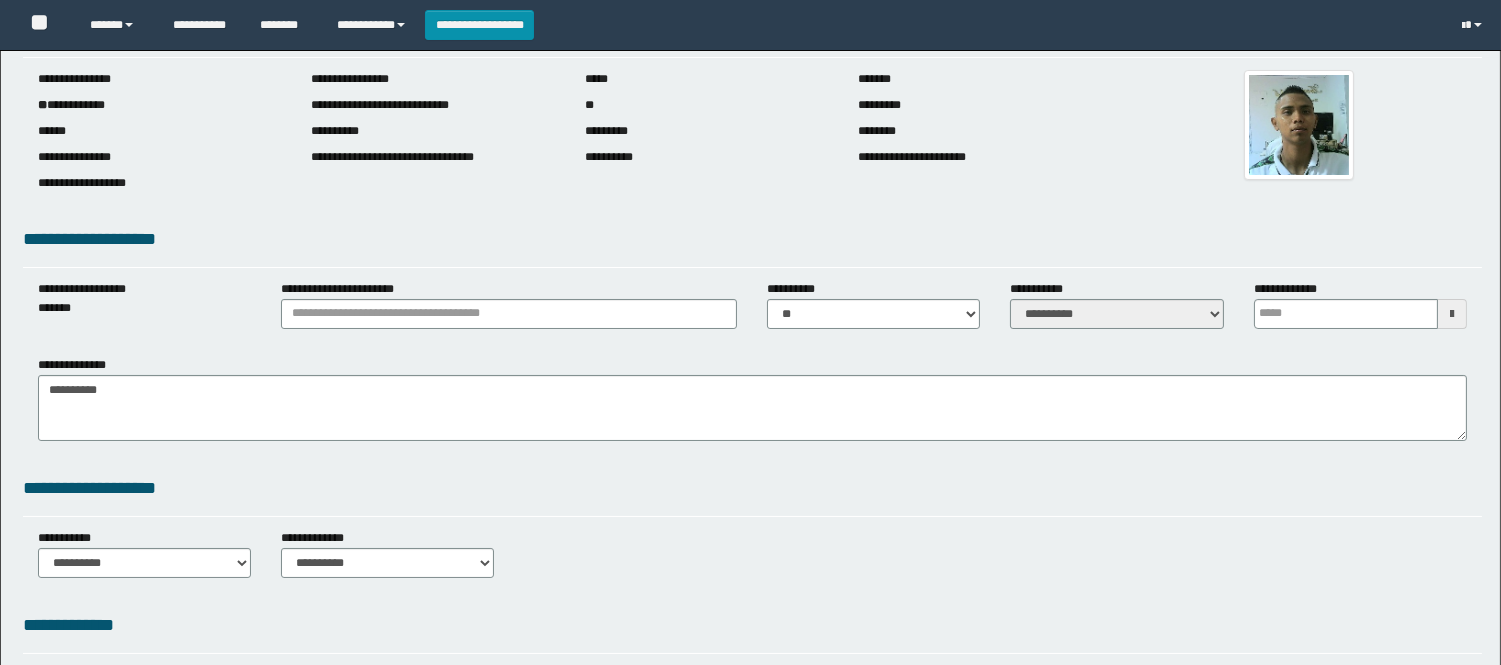 scroll, scrollTop: 0, scrollLeft: 0, axis: both 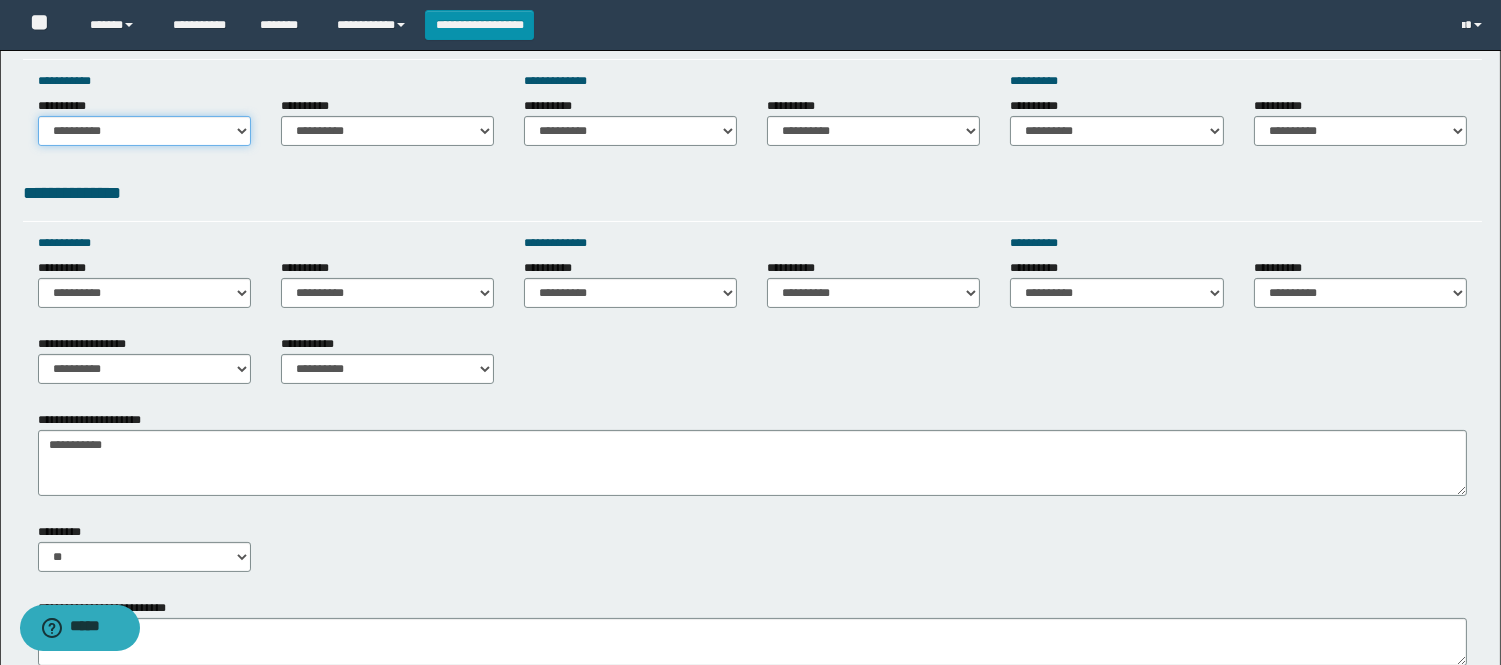 click on "**********" at bounding box center (144, 131) 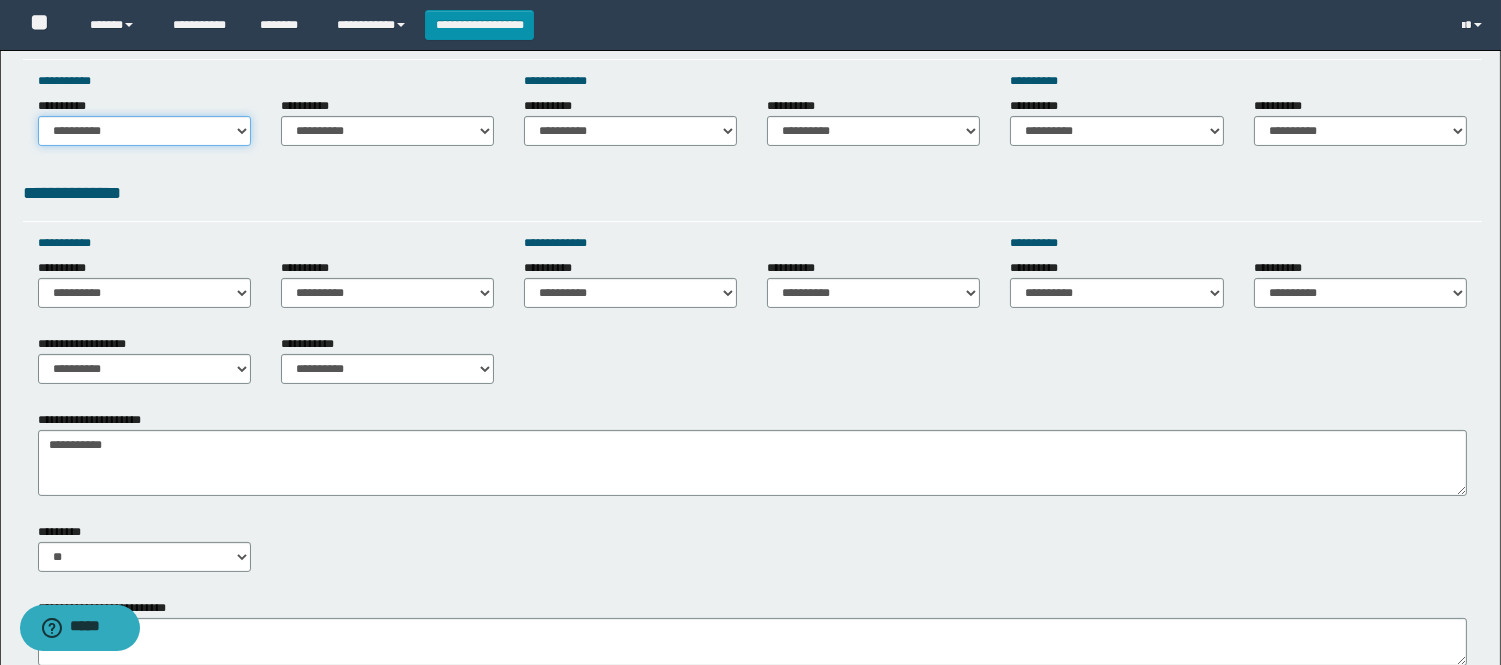 select on "*****" 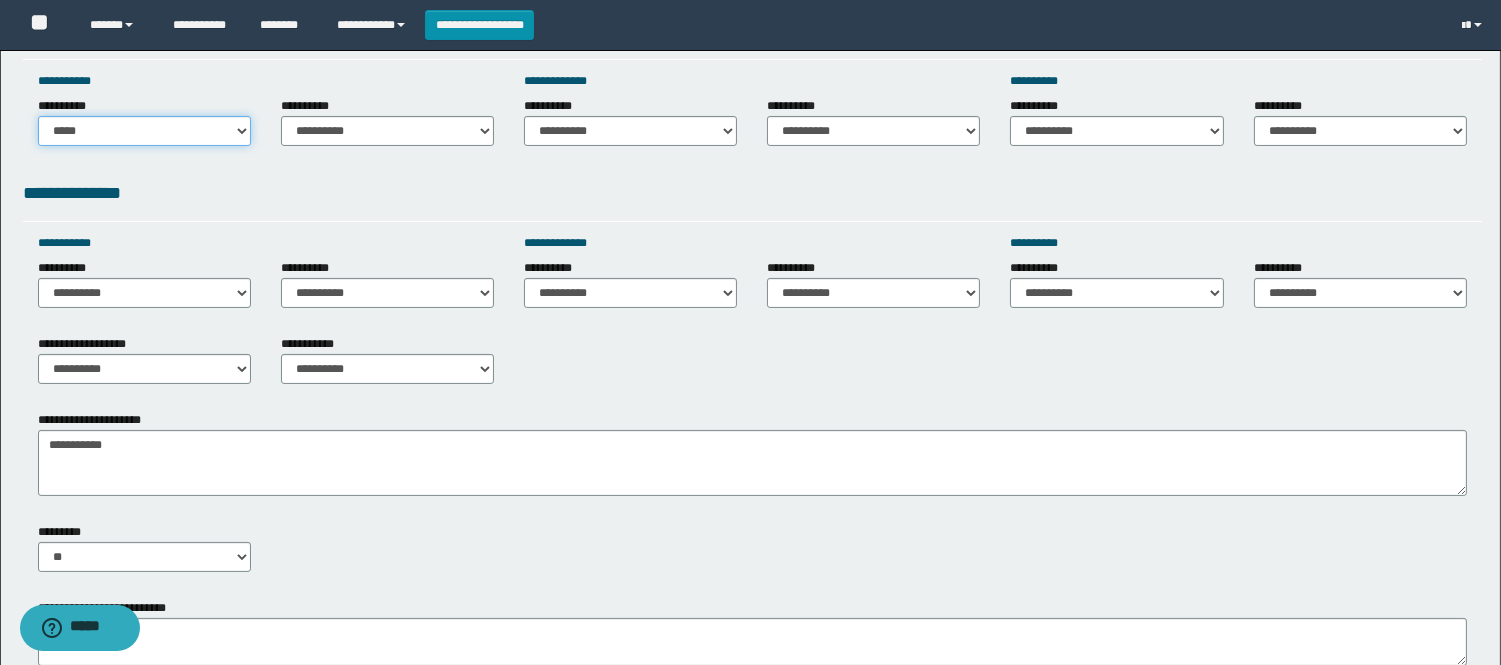 click on "**********" at bounding box center (144, 131) 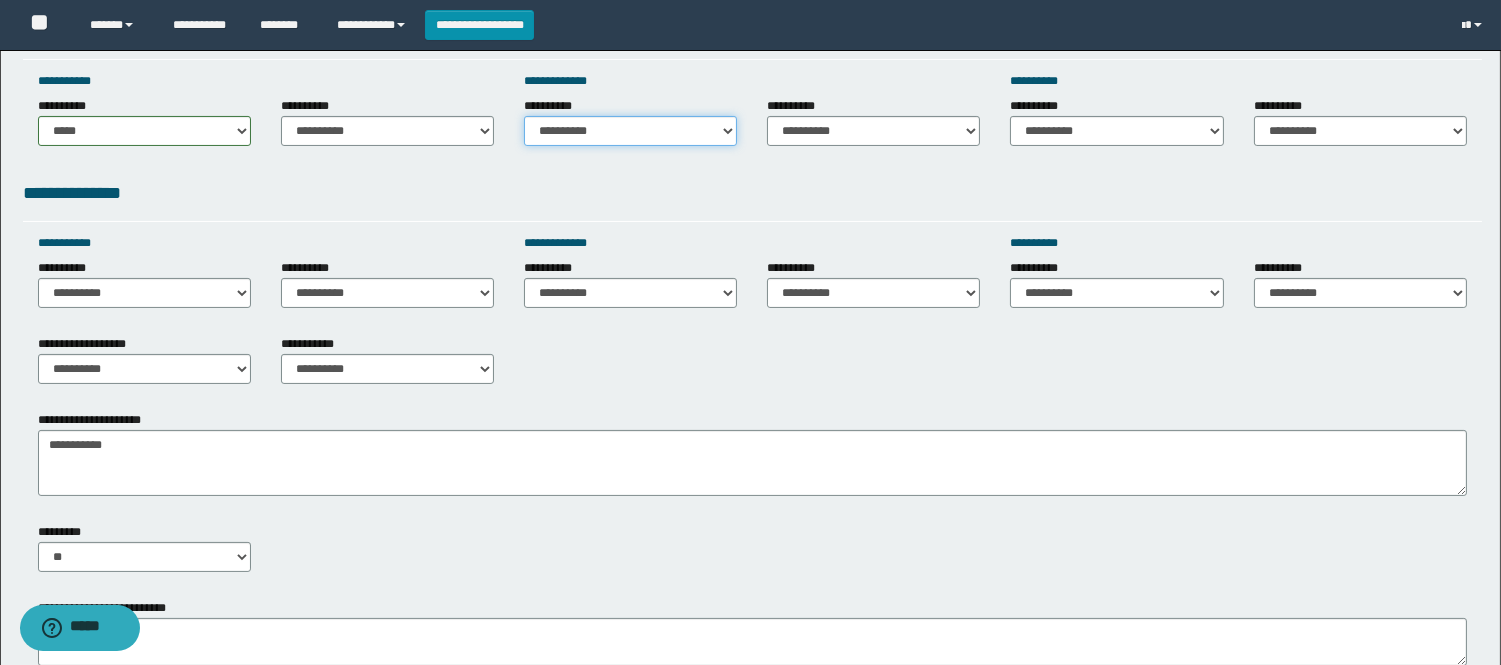 drag, startPoint x: 568, startPoint y: 125, endPoint x: 572, endPoint y: 141, distance: 16.492422 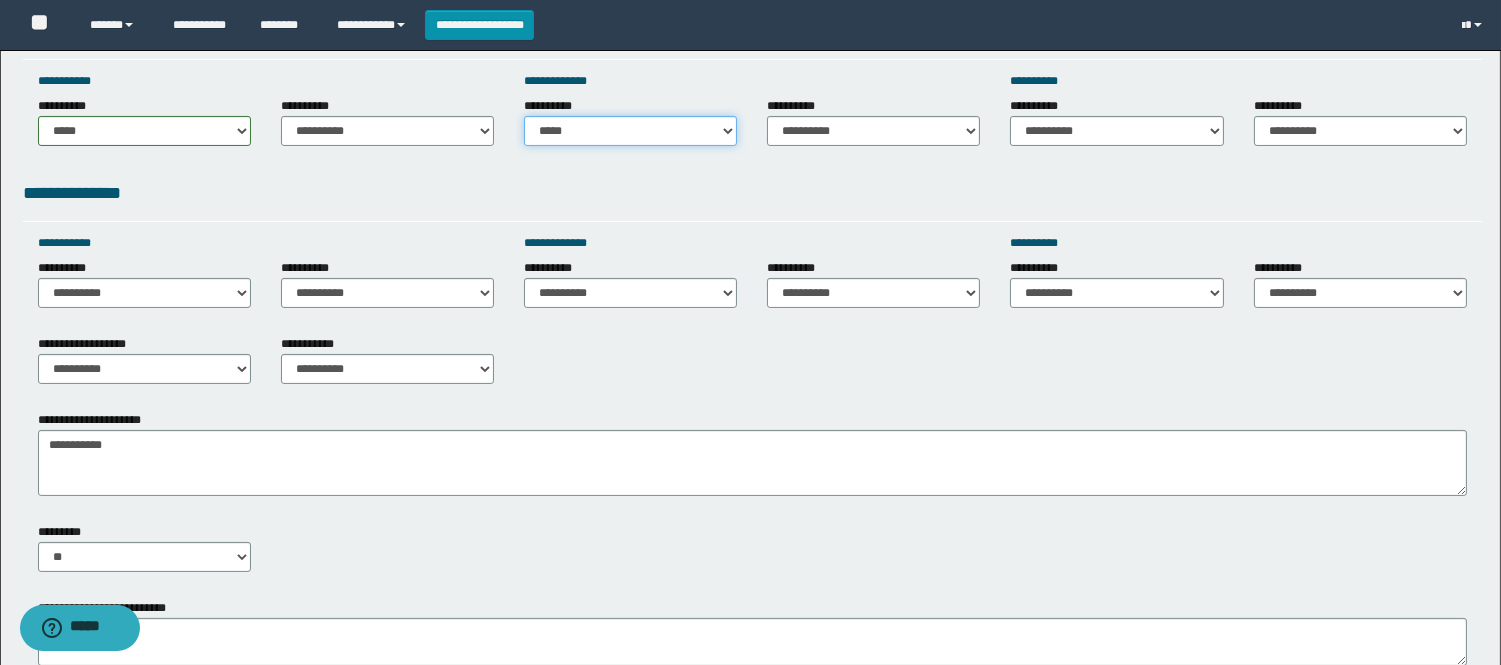 click on "**********" at bounding box center (630, 131) 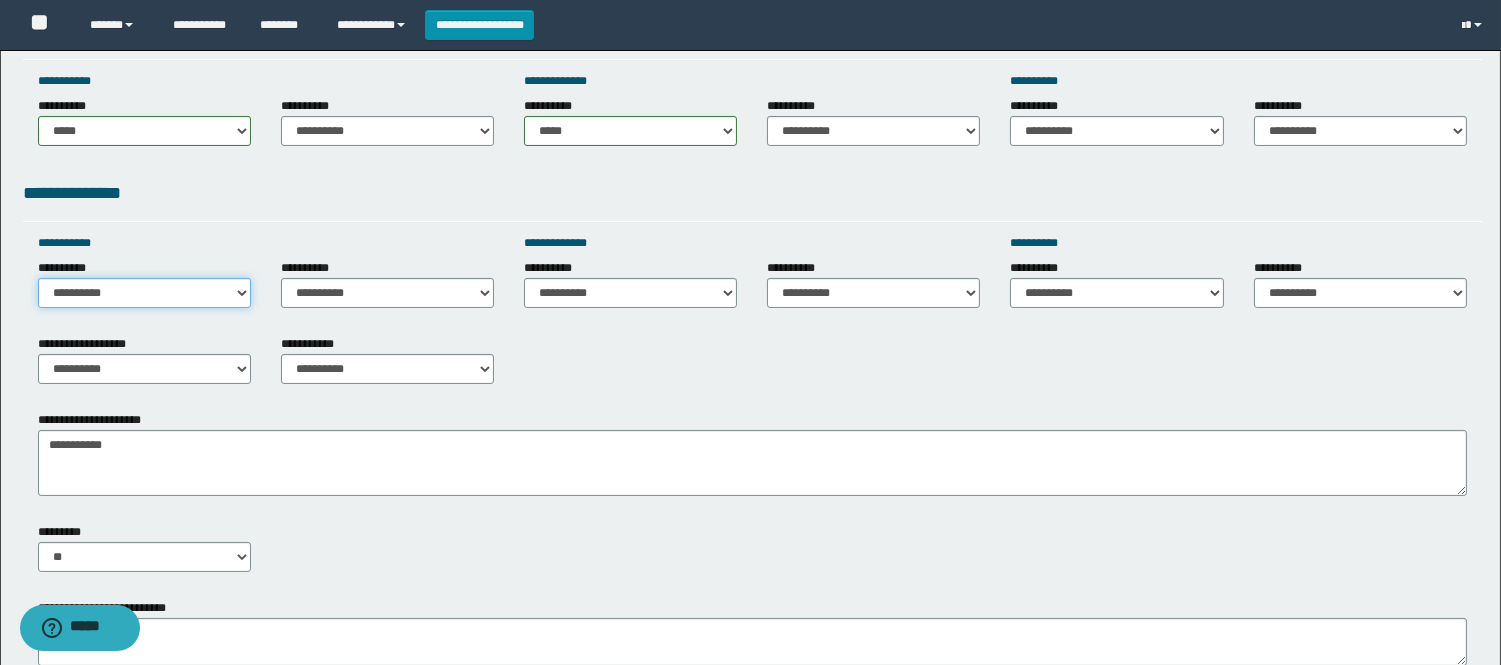 click on "**********" at bounding box center [144, 293] 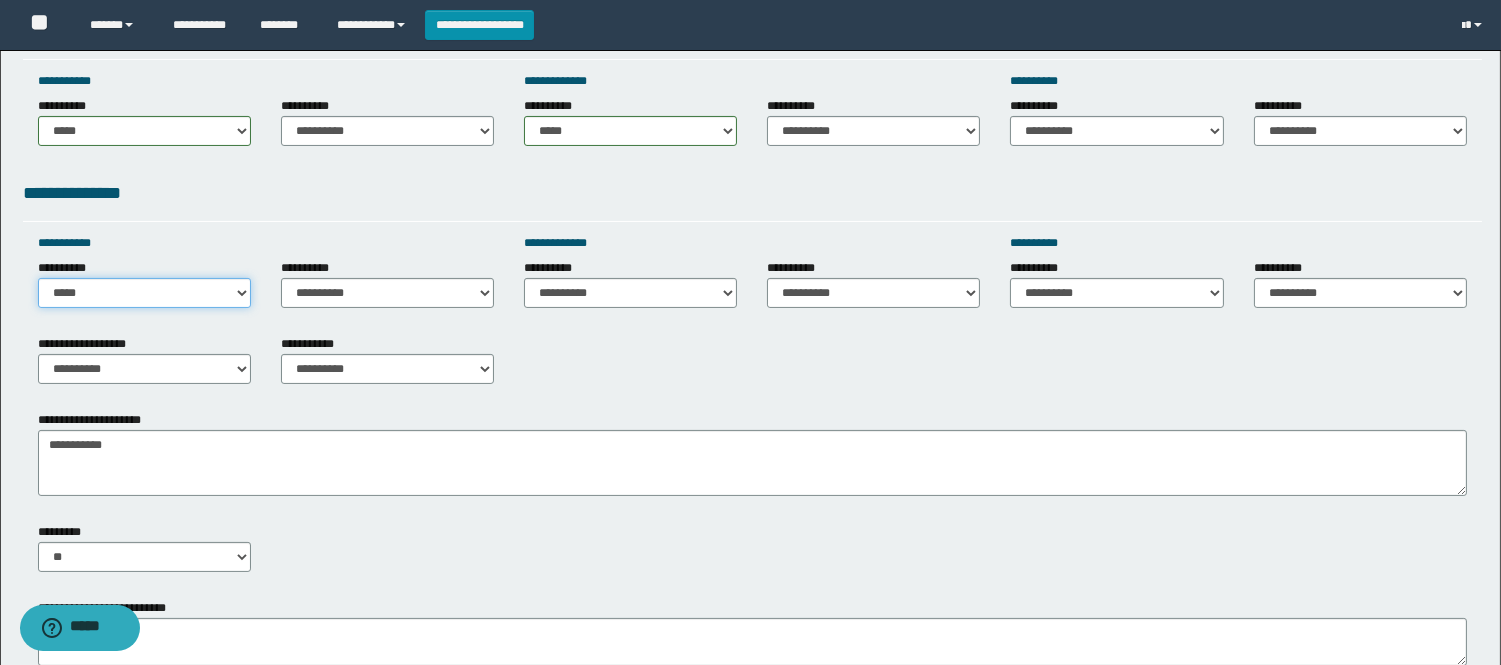 click on "**********" at bounding box center (144, 293) 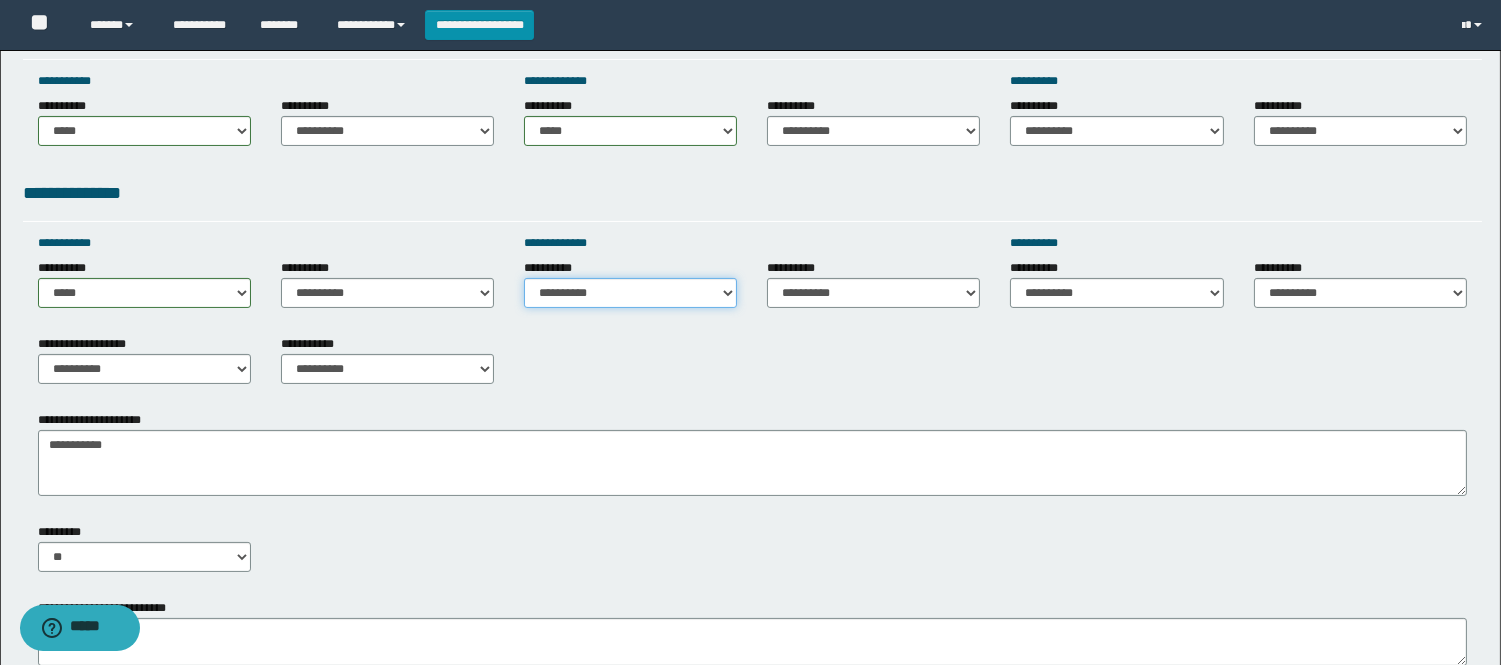 click on "**********" at bounding box center (630, 293) 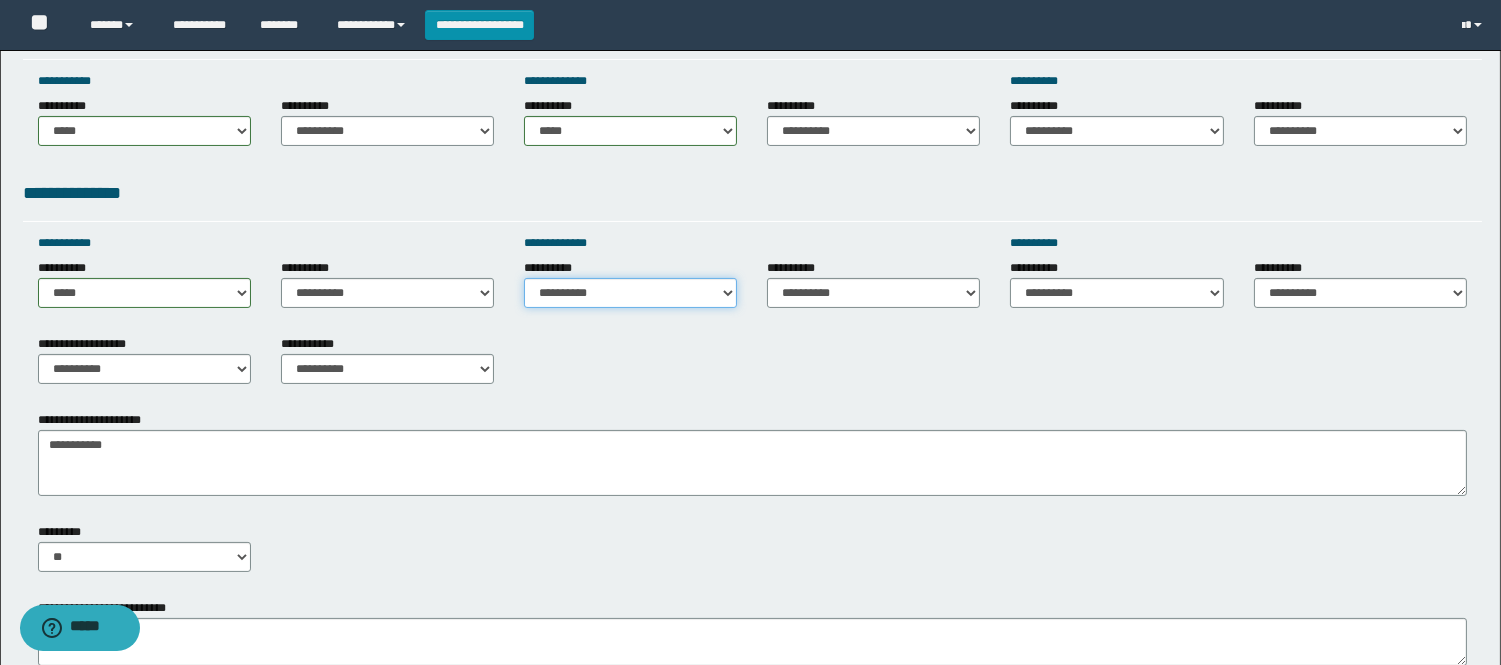 select on "*****" 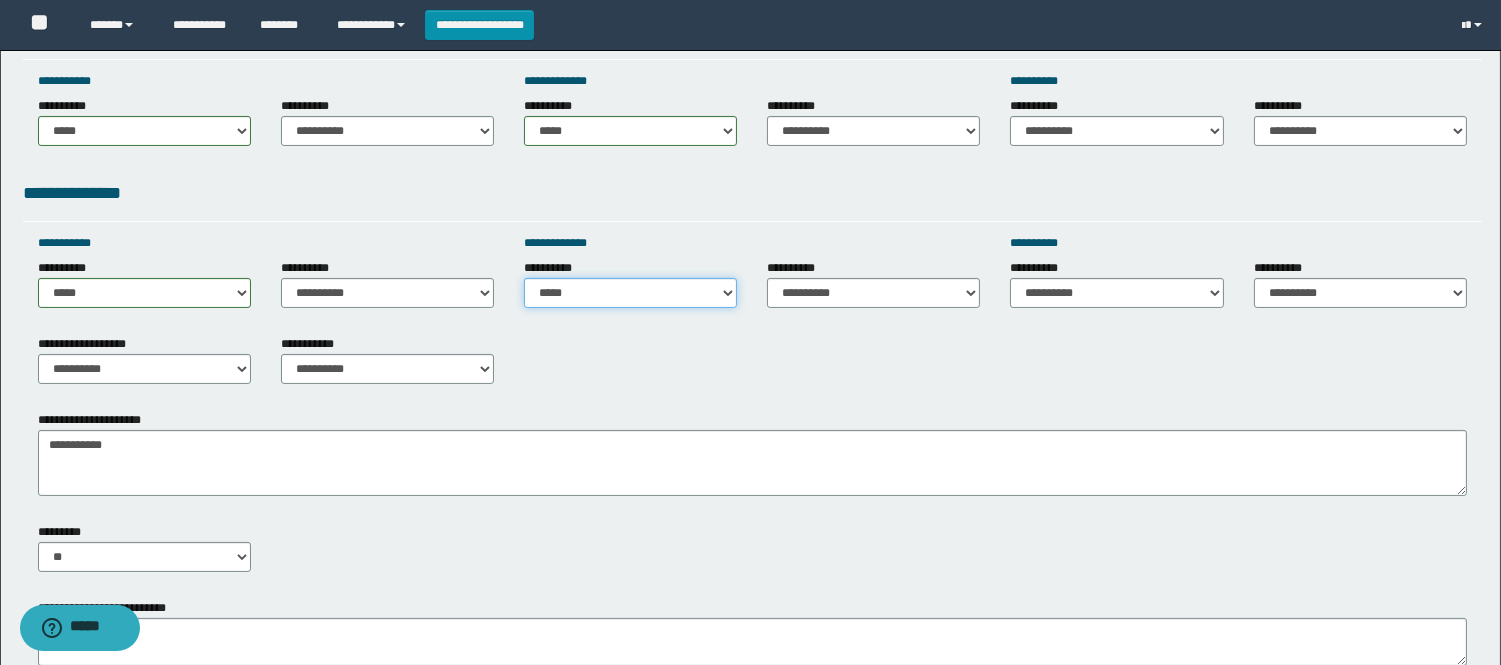 click on "**********" at bounding box center [630, 293] 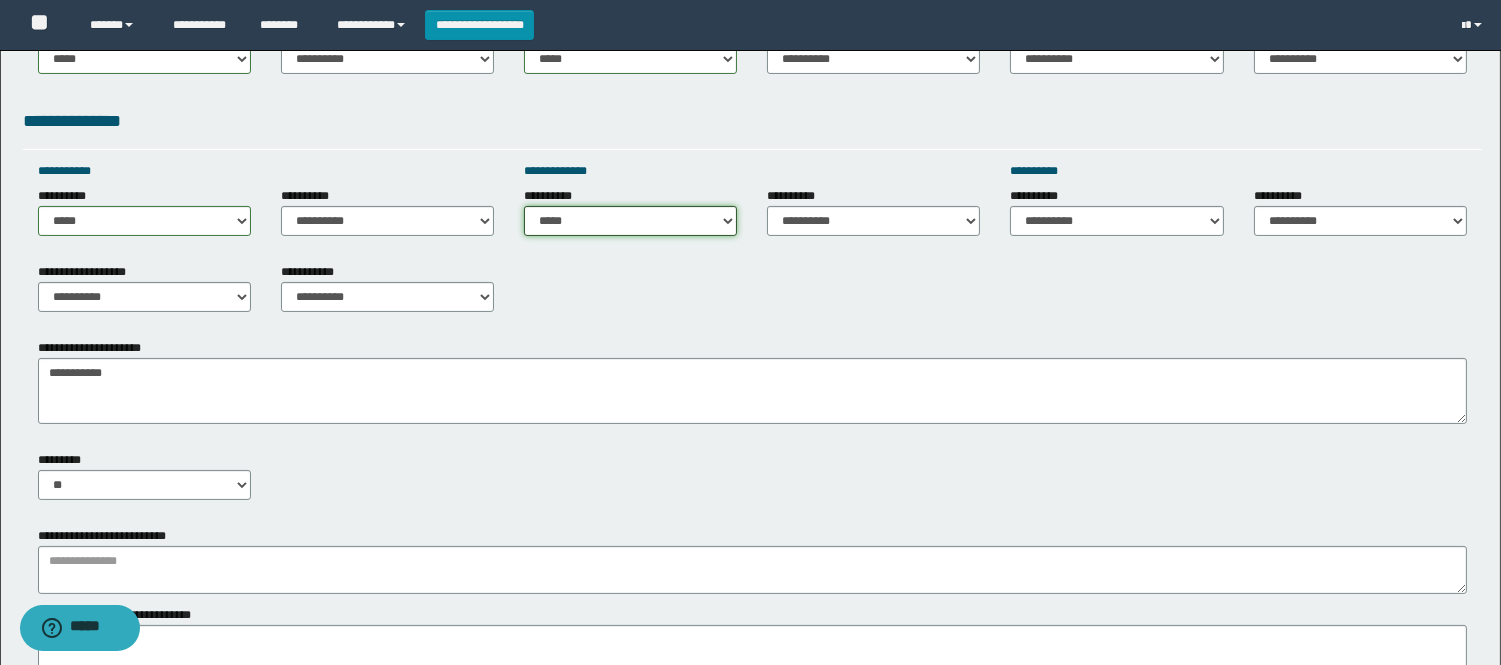 scroll, scrollTop: 777, scrollLeft: 0, axis: vertical 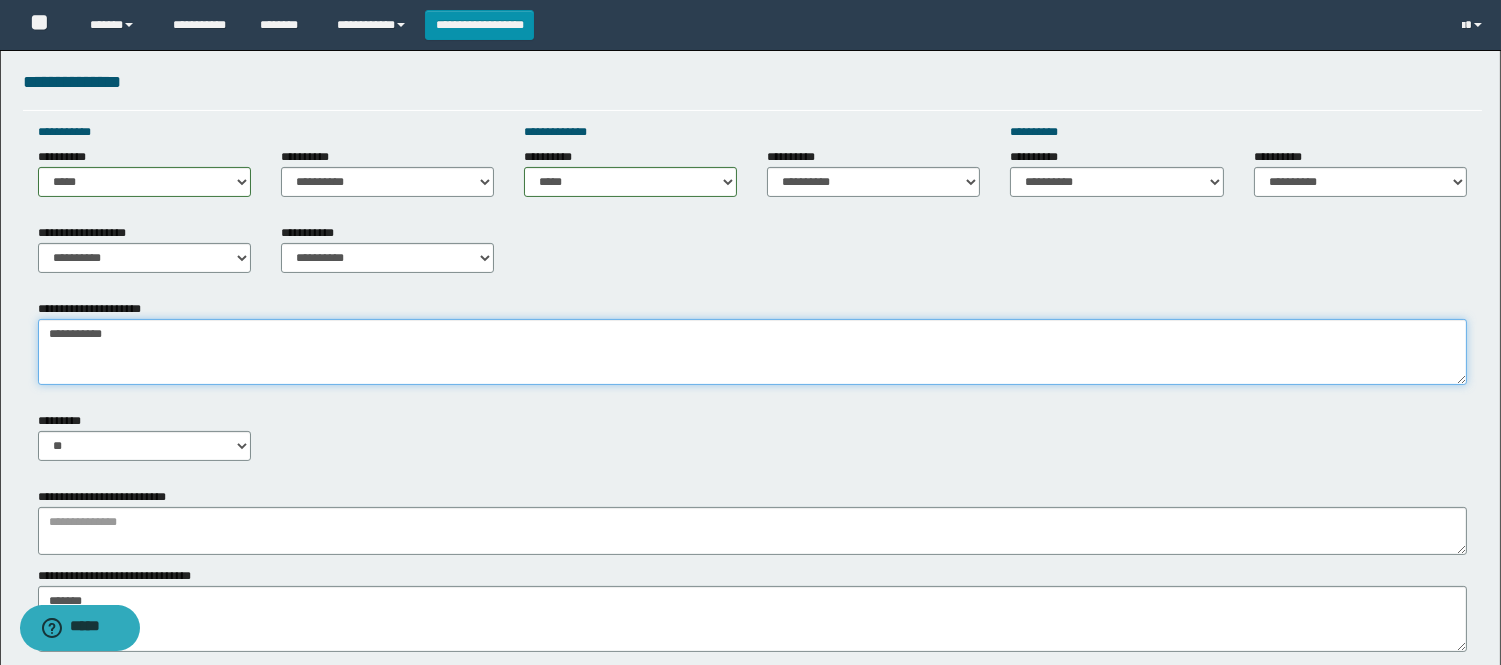 click on "**********" at bounding box center (750, 143) 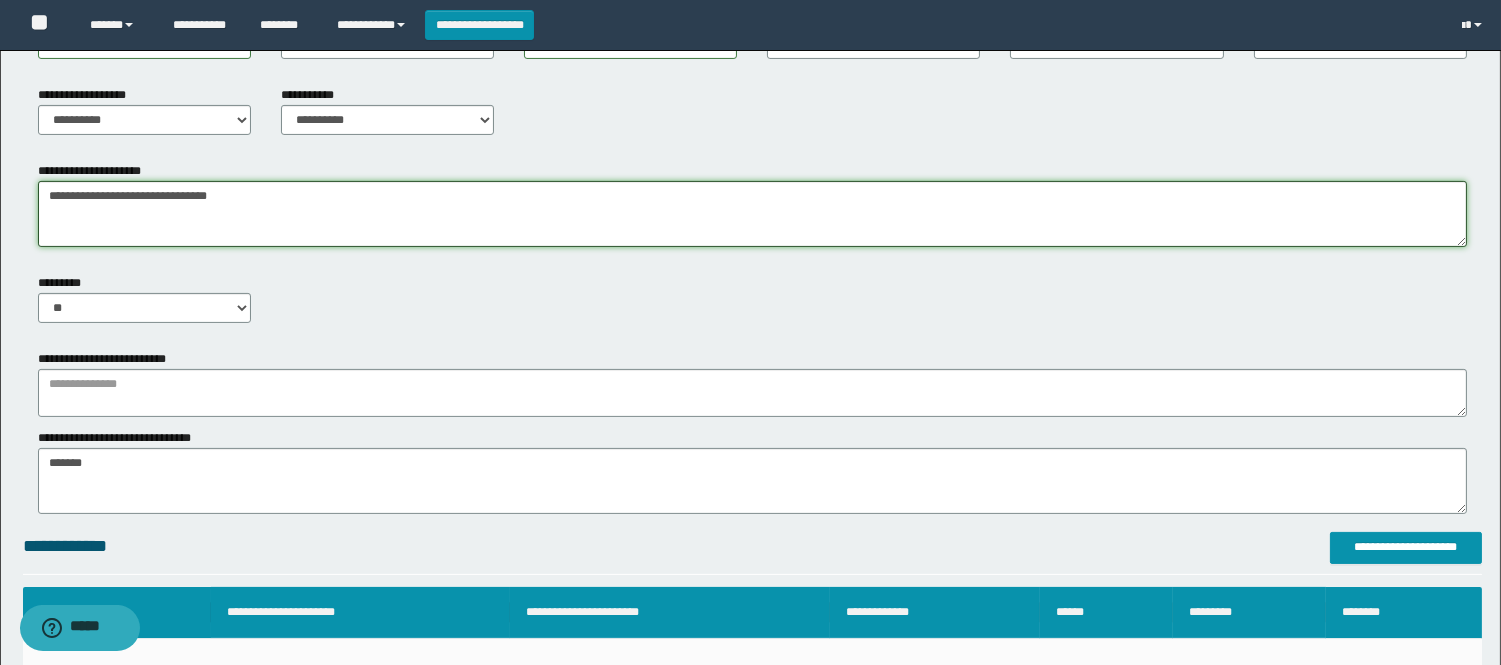 scroll, scrollTop: 1111, scrollLeft: 0, axis: vertical 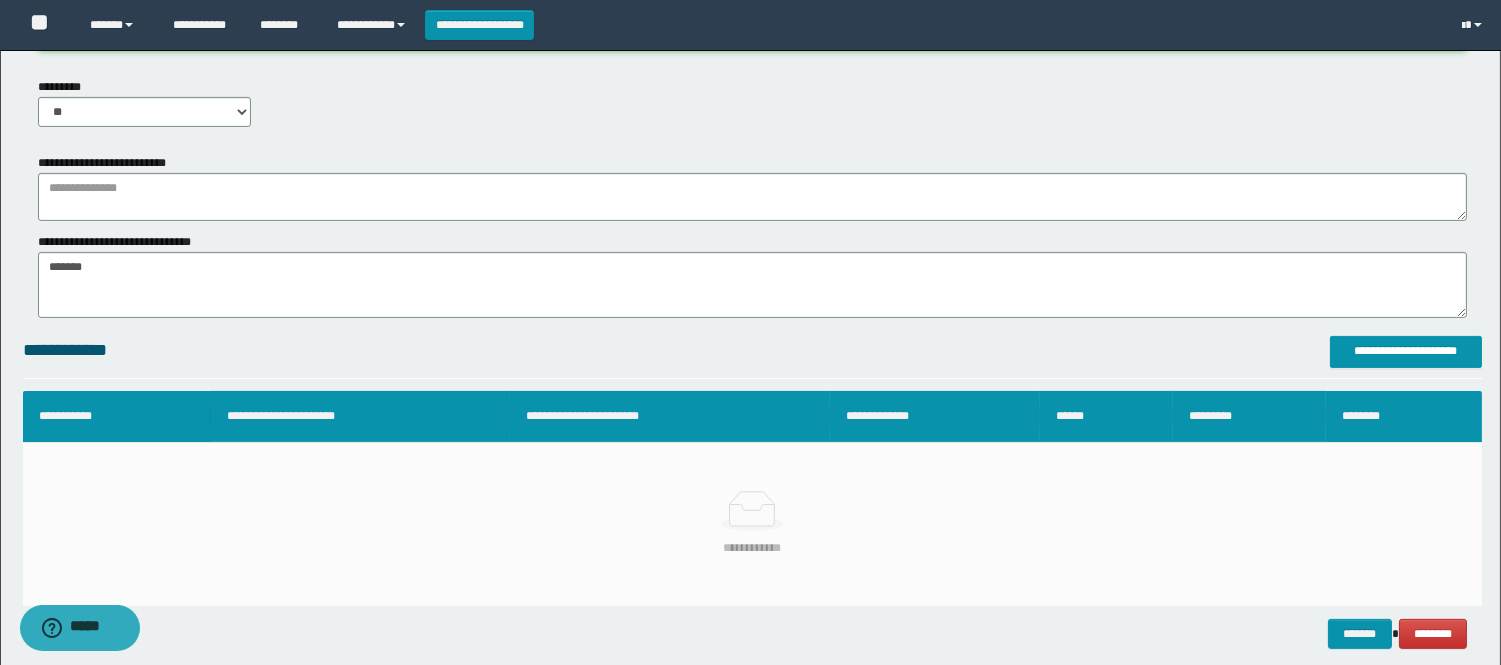 type on "**********" 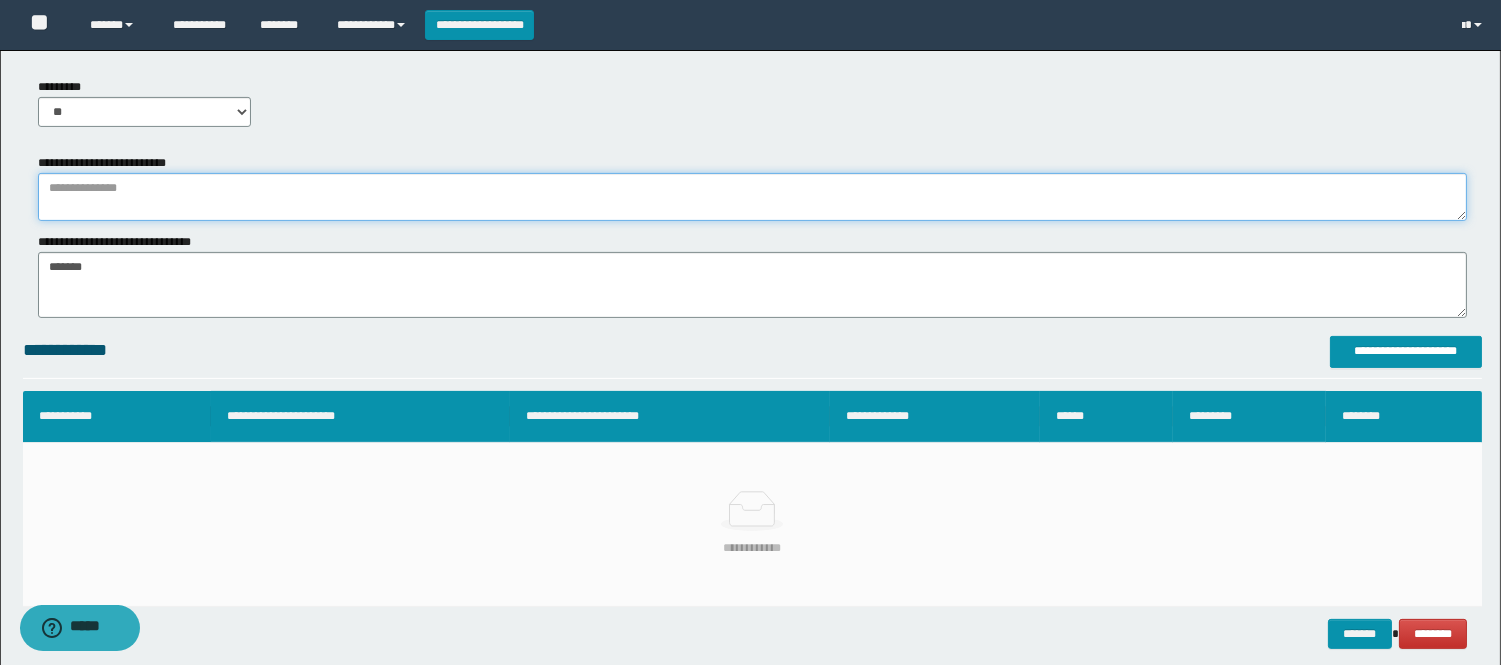 click at bounding box center [752, 197] 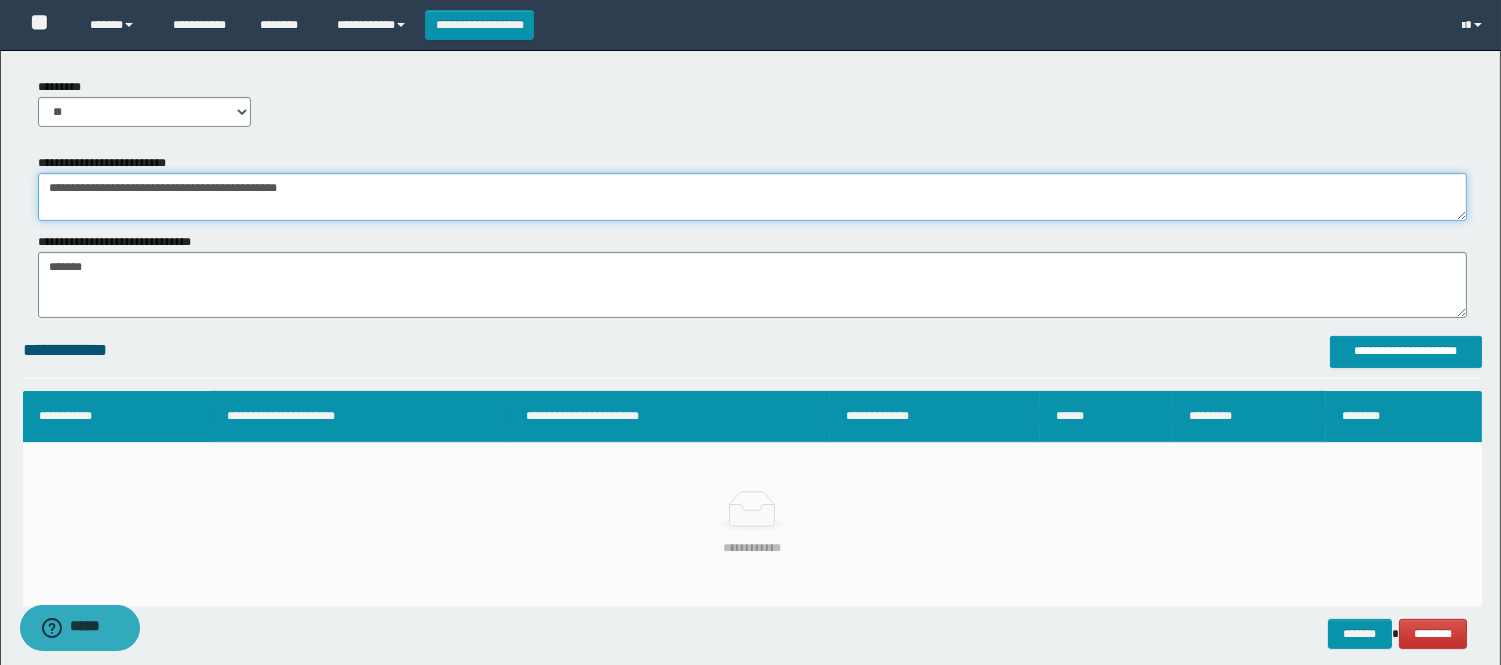 drag, startPoint x: 377, startPoint y: 193, endPoint x: 0, endPoint y: 163, distance: 378.19174 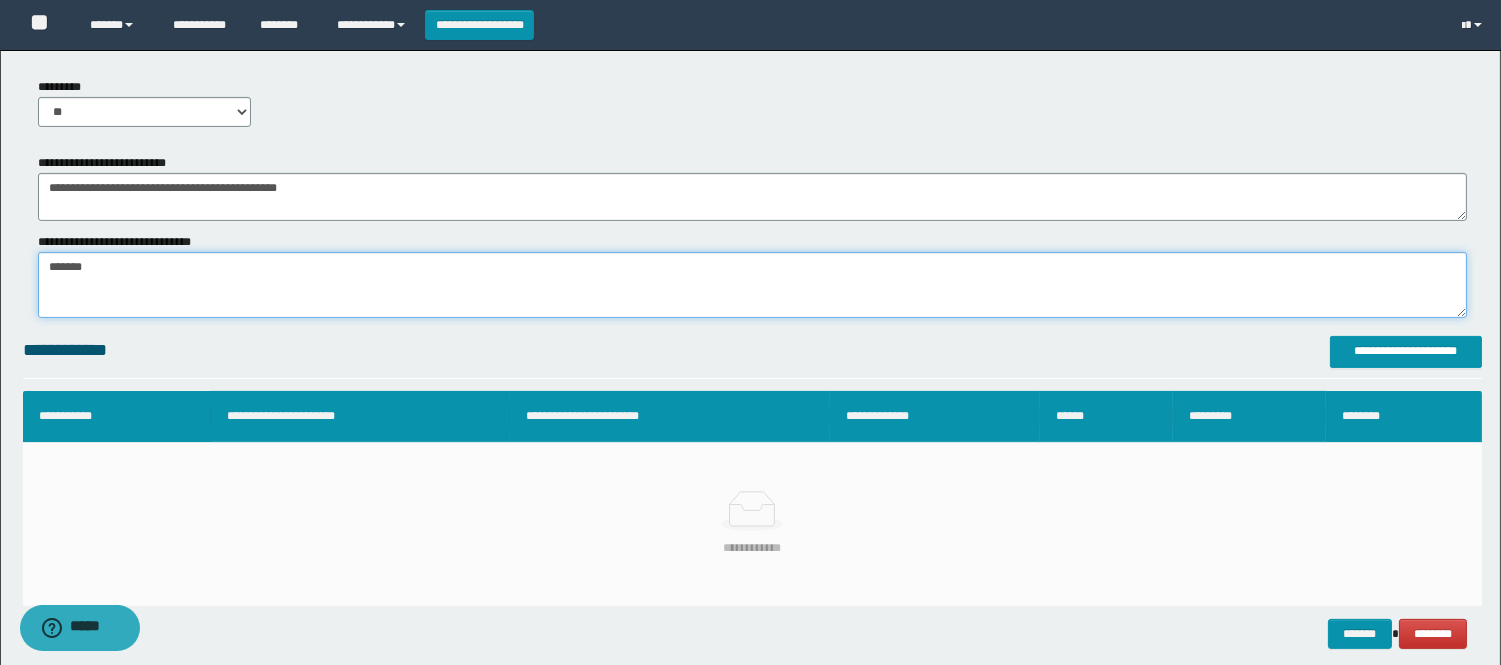 drag, startPoint x: 161, startPoint y: 285, endPoint x: 0, endPoint y: 255, distance: 163.77118 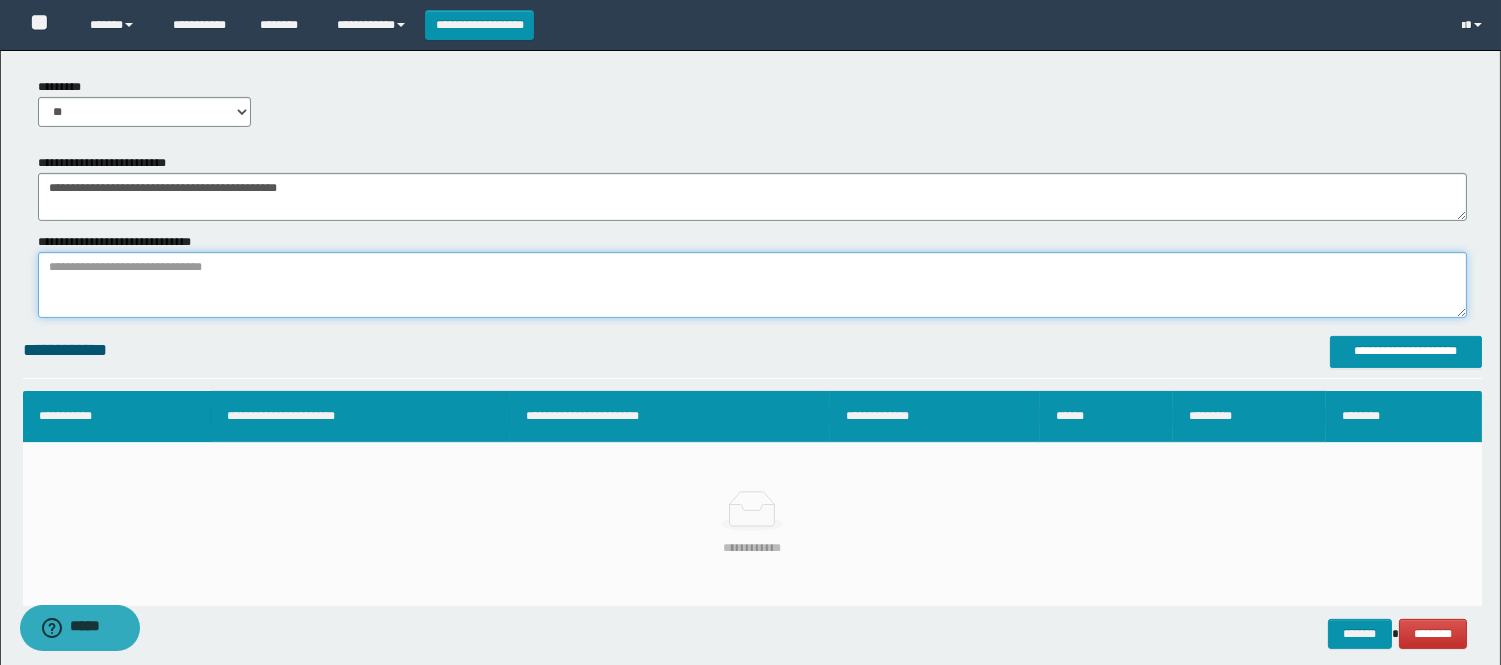 paste on "**********" 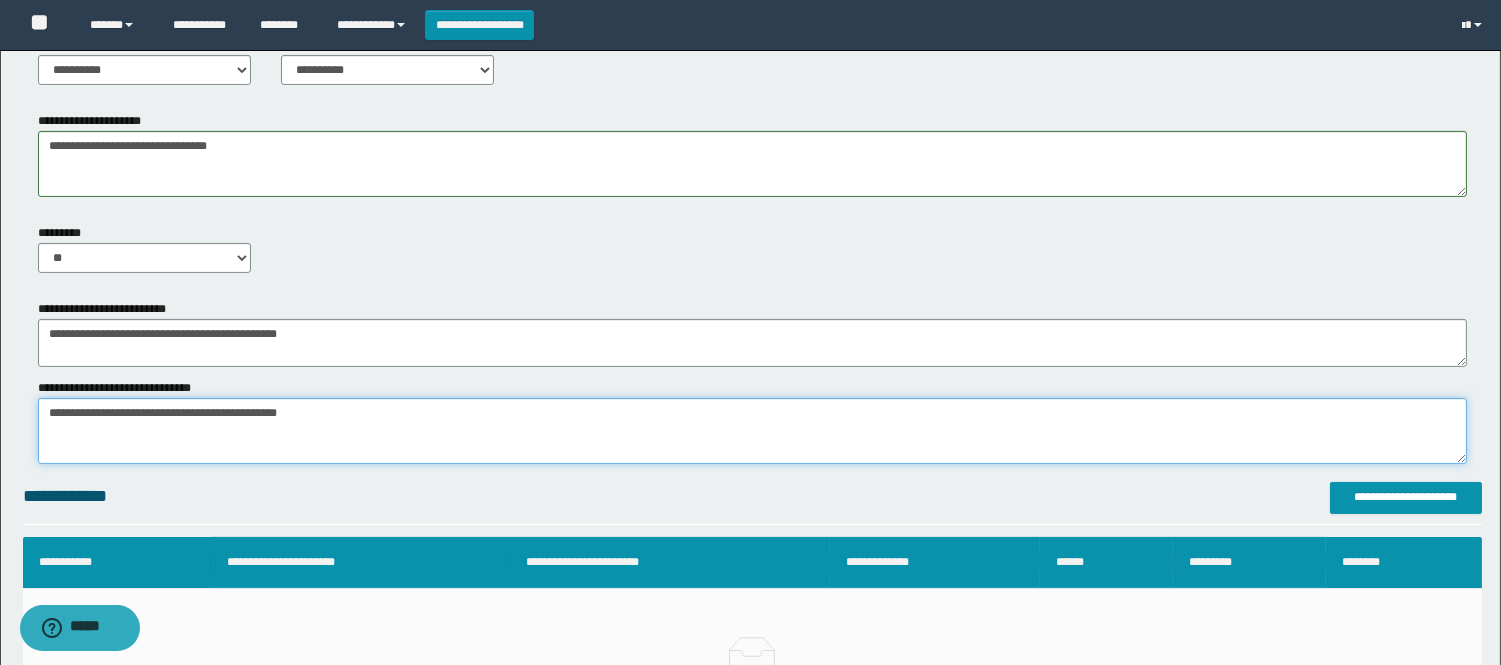 scroll, scrollTop: 777, scrollLeft: 0, axis: vertical 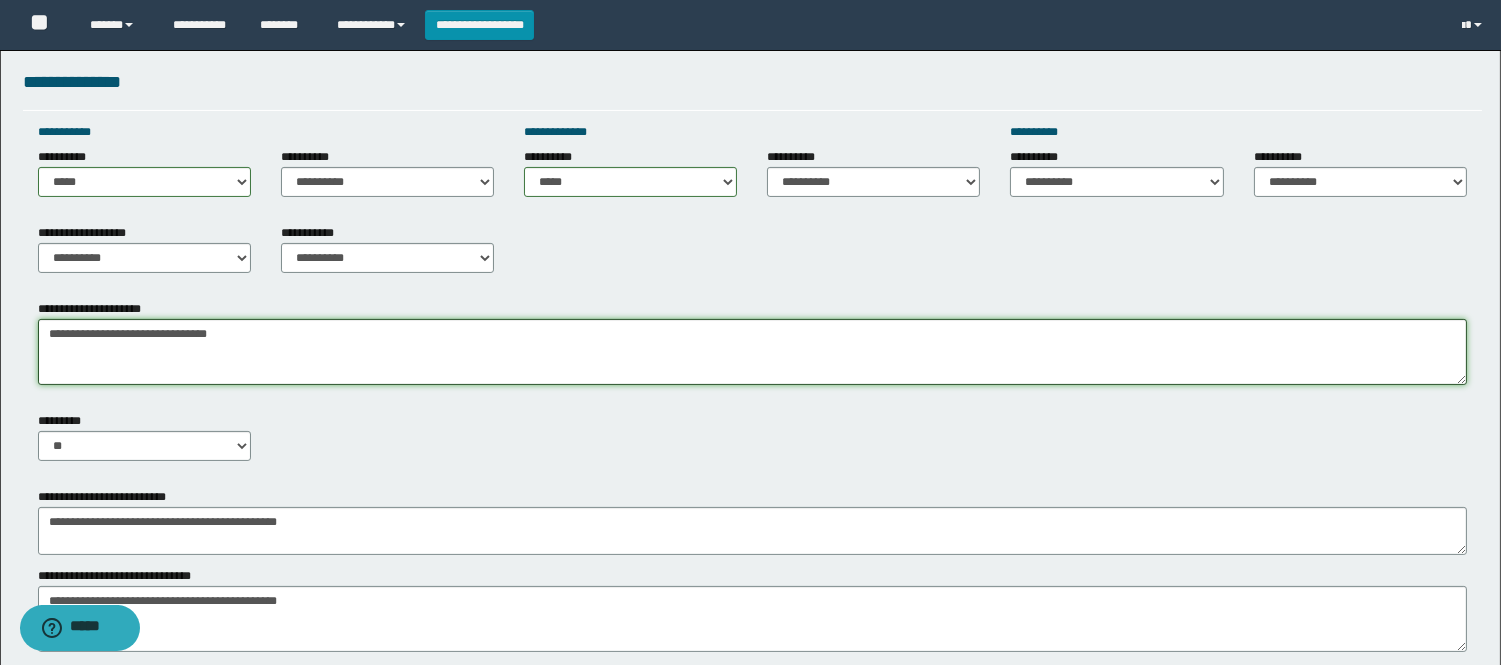 drag, startPoint x: 286, startPoint y: 342, endPoint x: 0, endPoint y: 340, distance: 286.007 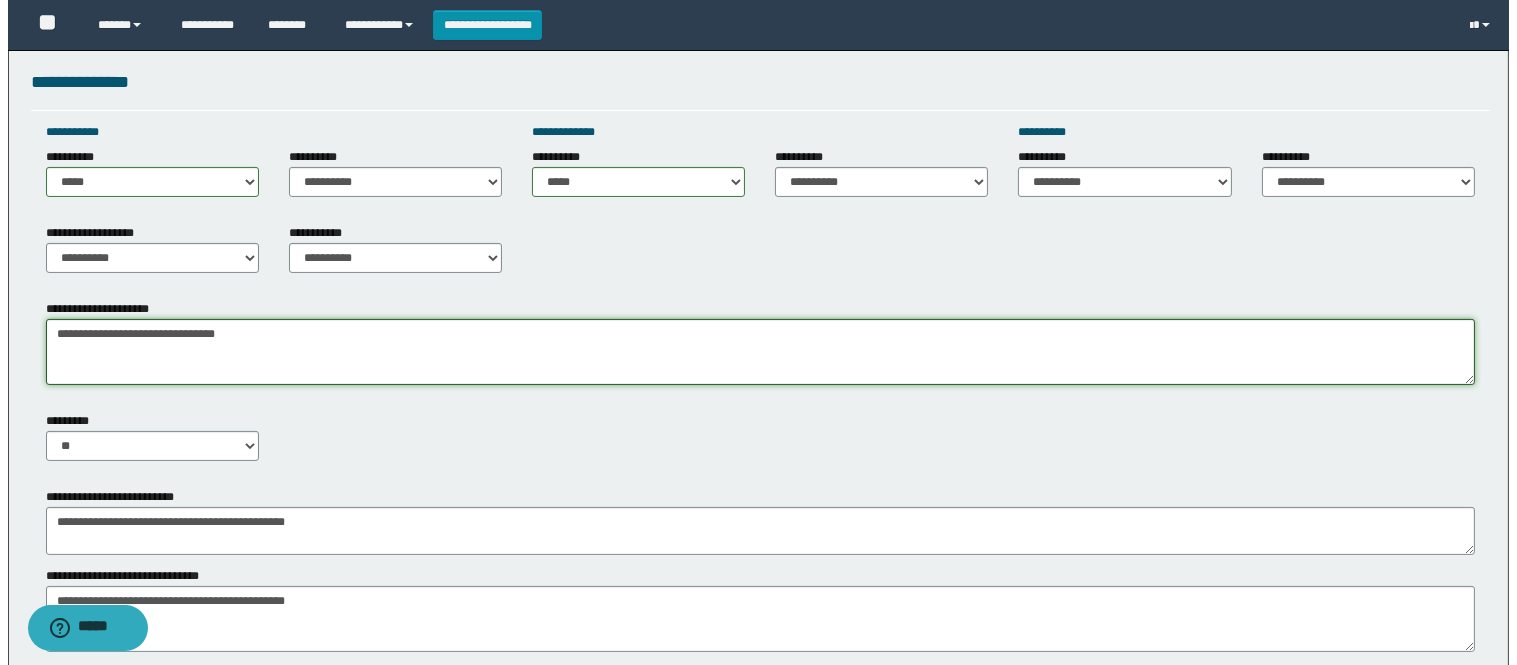 scroll, scrollTop: 1111, scrollLeft: 0, axis: vertical 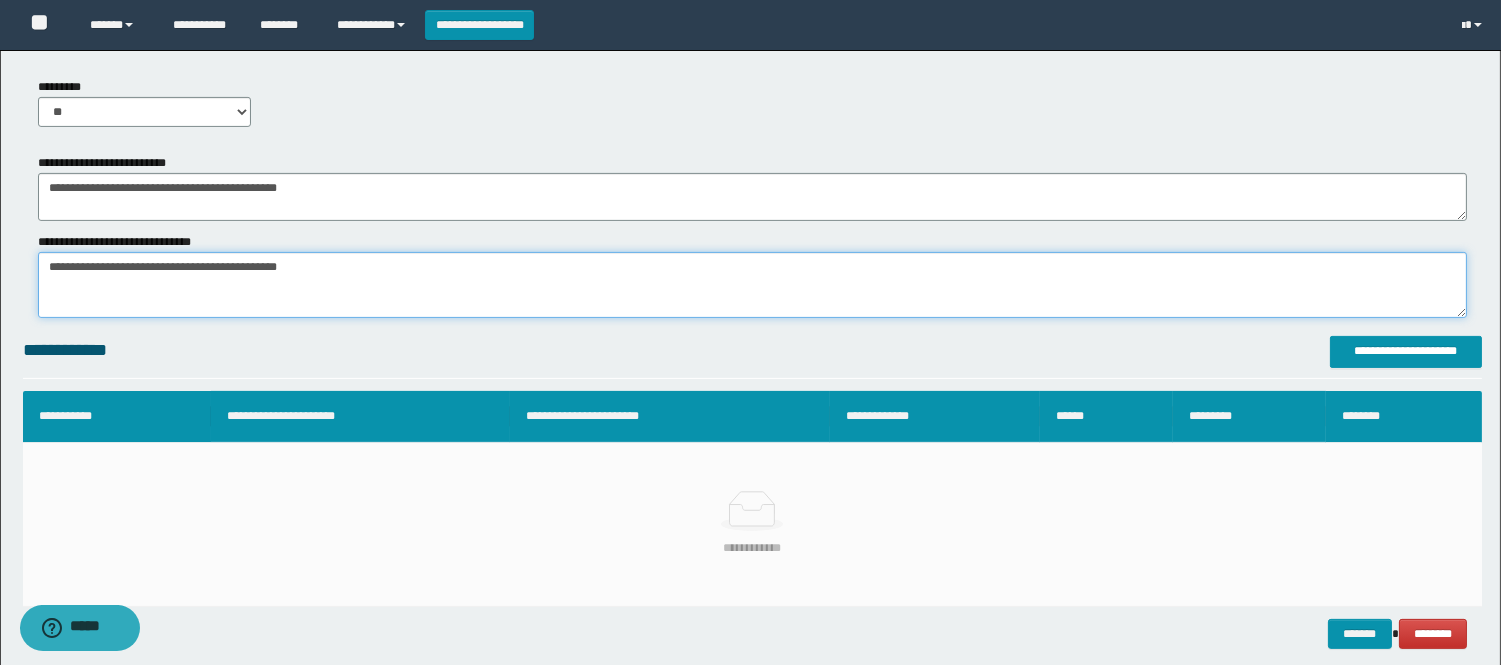 click on "*******" at bounding box center [752, 285] 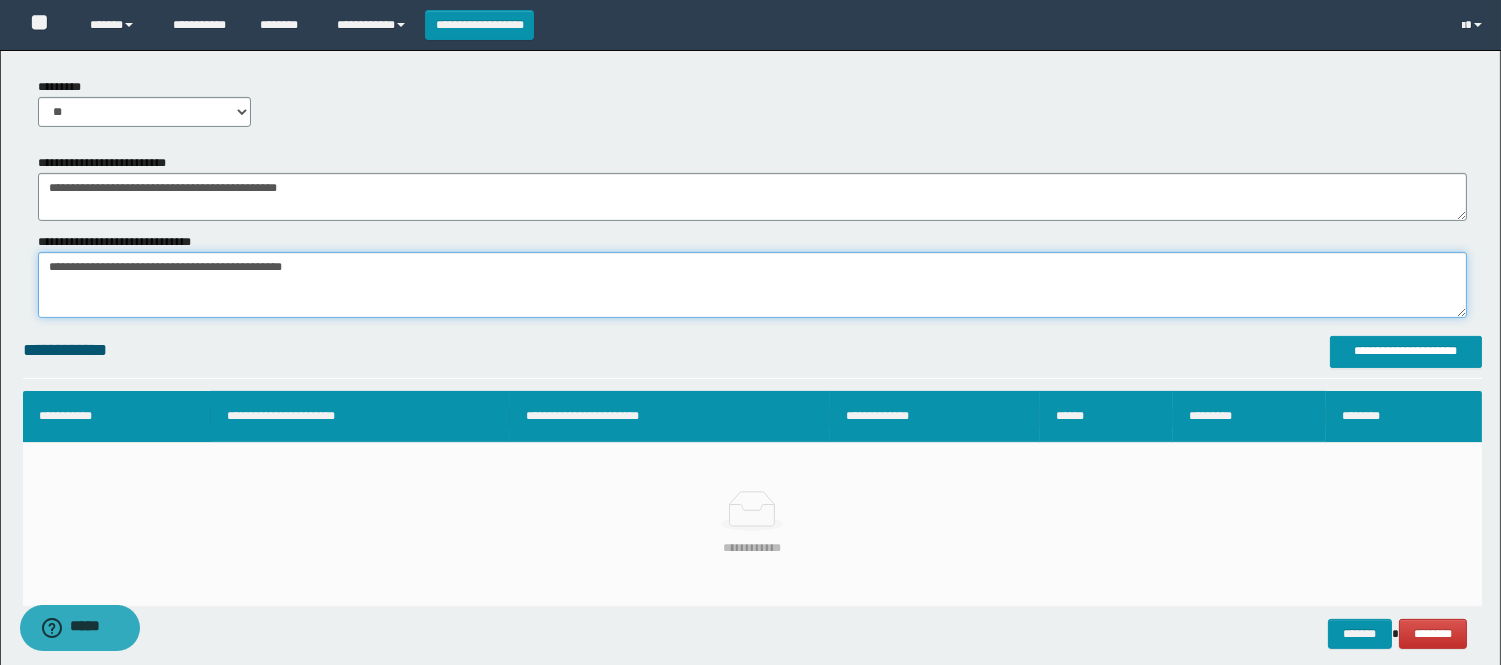 paste on "**********" 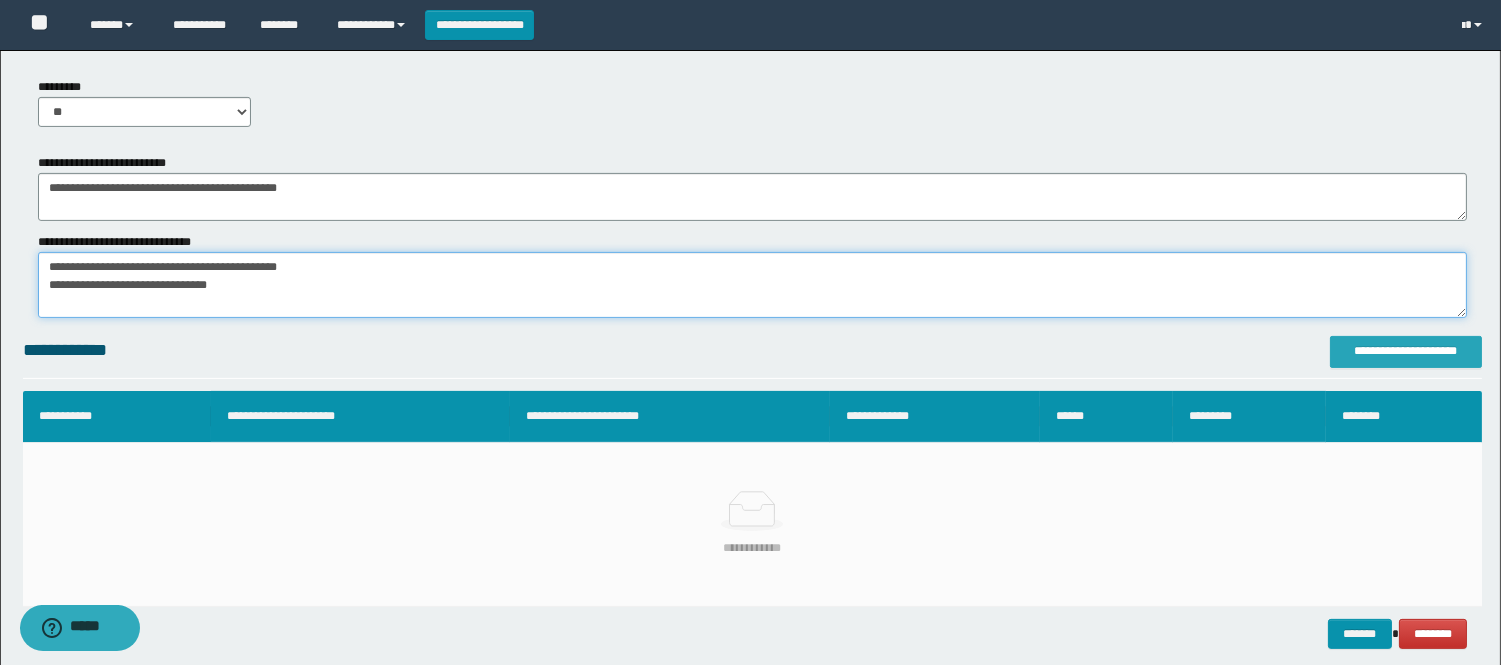 type on "**********" 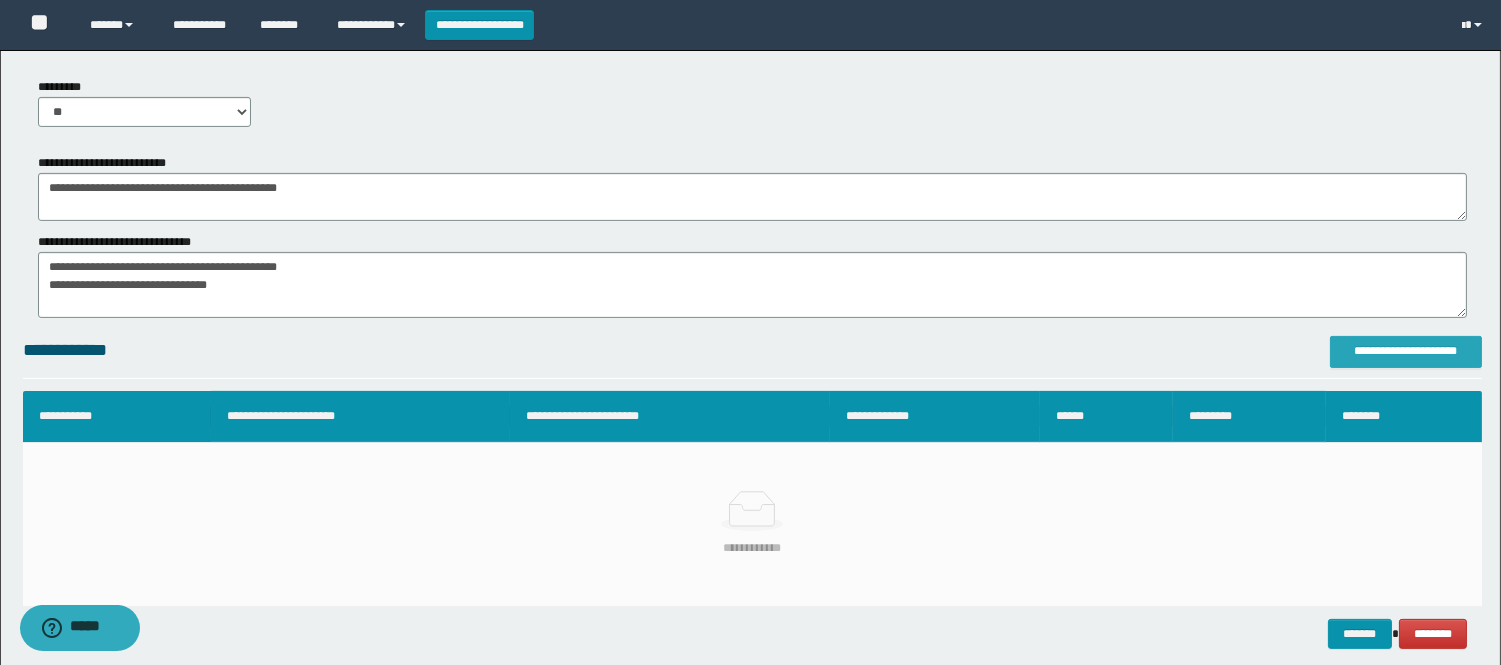 click on "**********" at bounding box center [1406, 352] 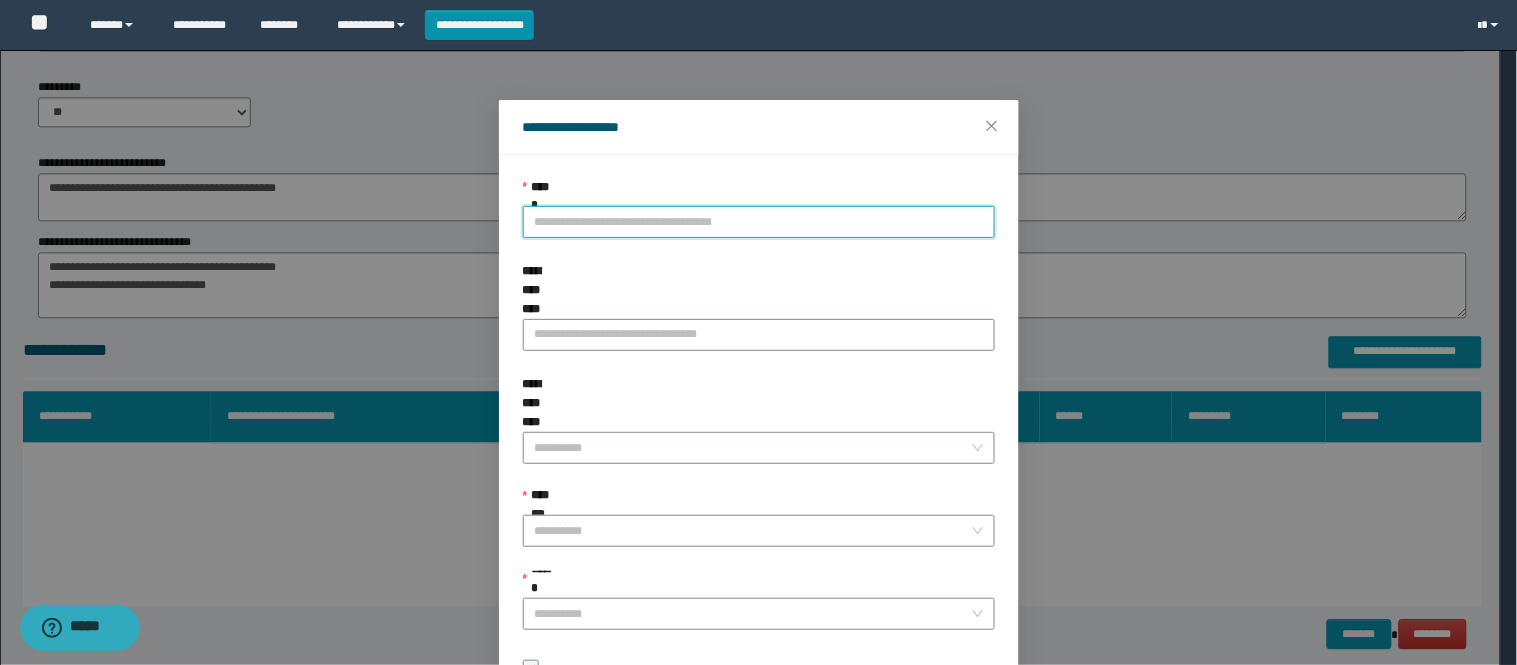 click on "**********" at bounding box center [759, 222] 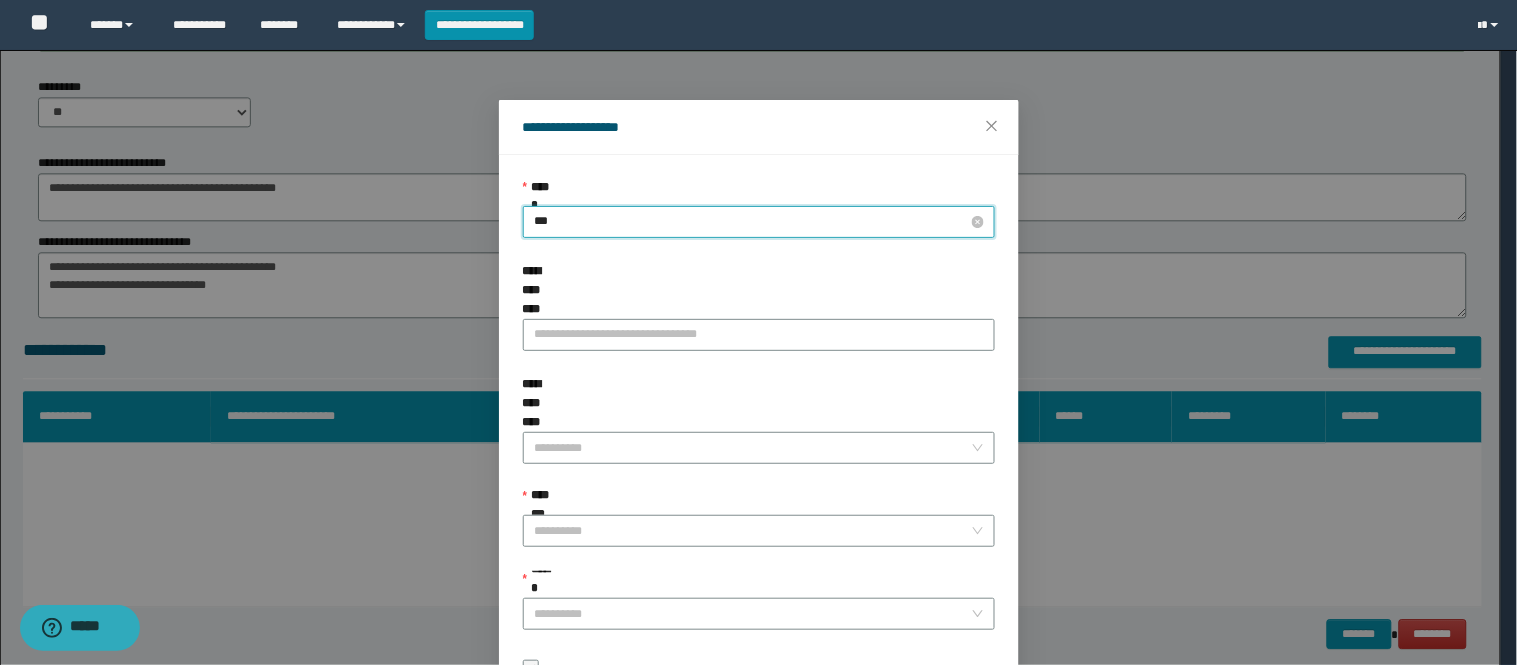 type on "****" 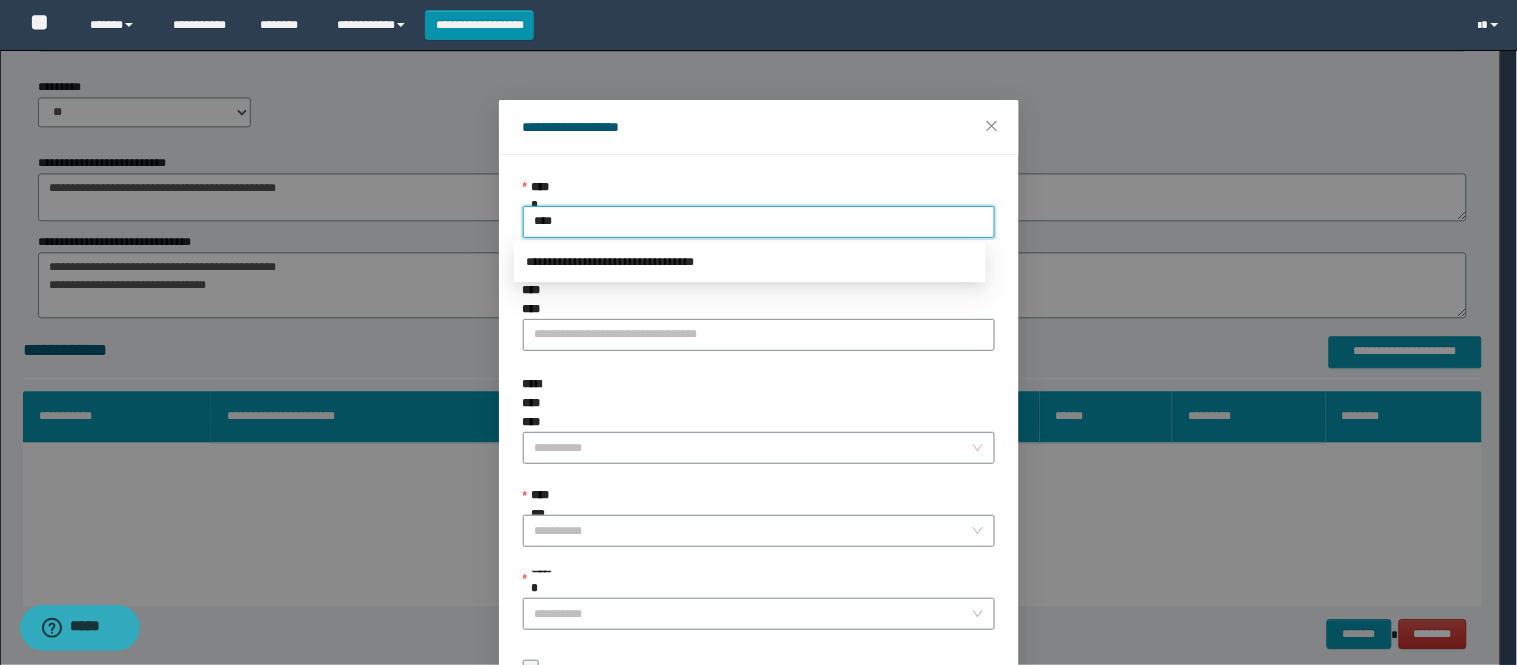click on "**********" at bounding box center (750, 262) 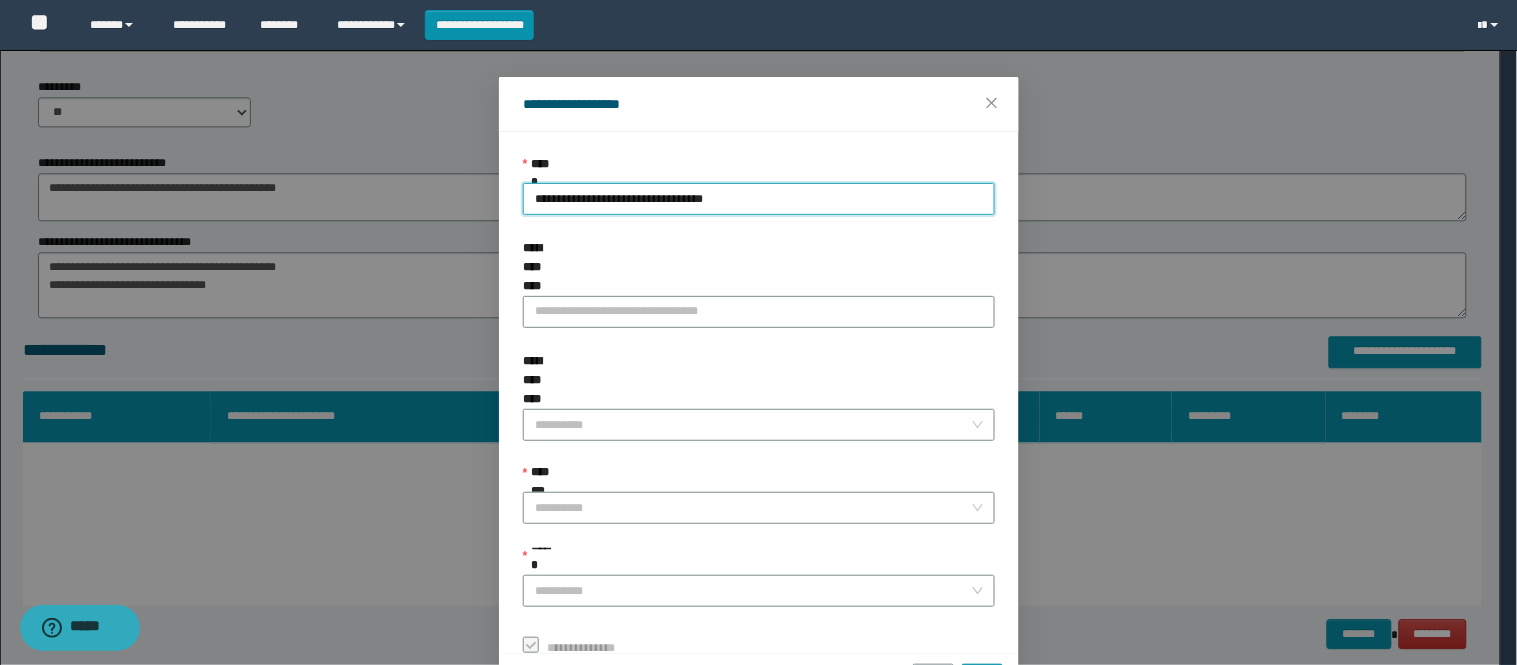 scroll, scrollTop: 87, scrollLeft: 0, axis: vertical 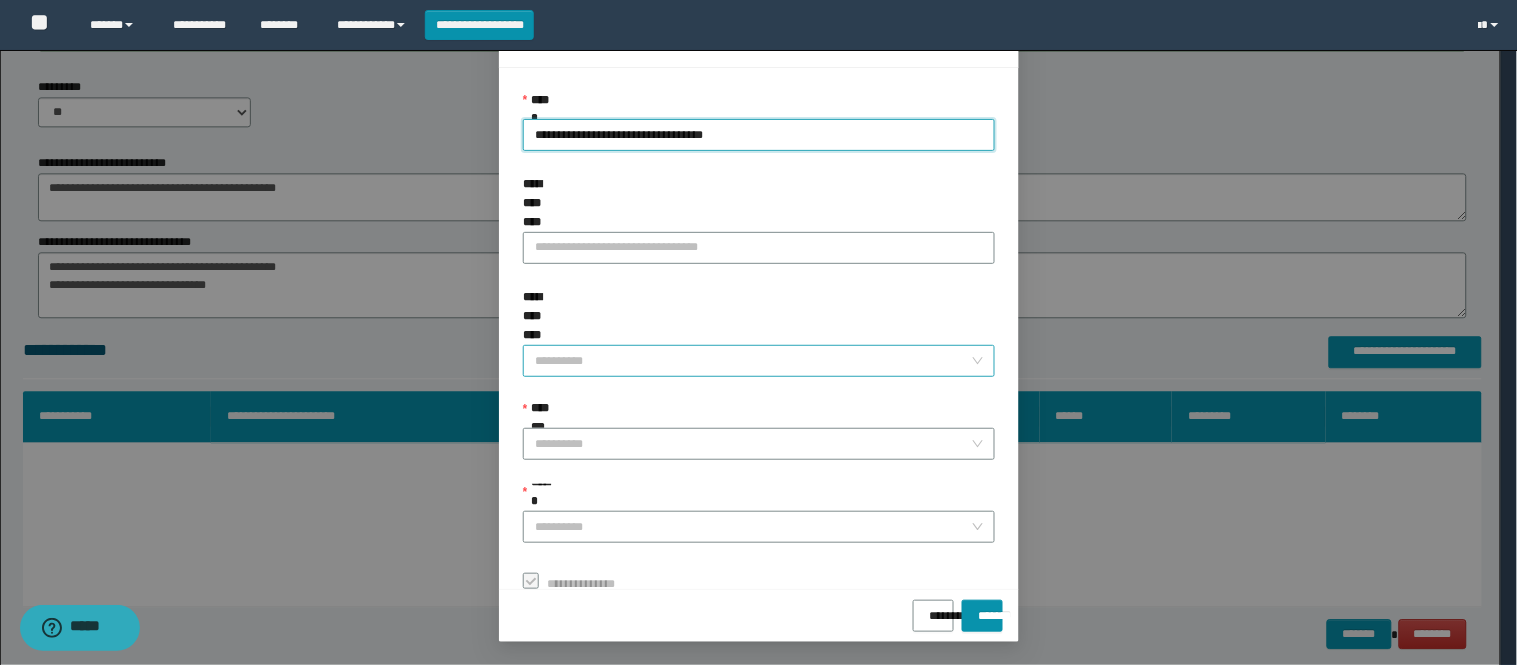 click on "**********" at bounding box center [753, 361] 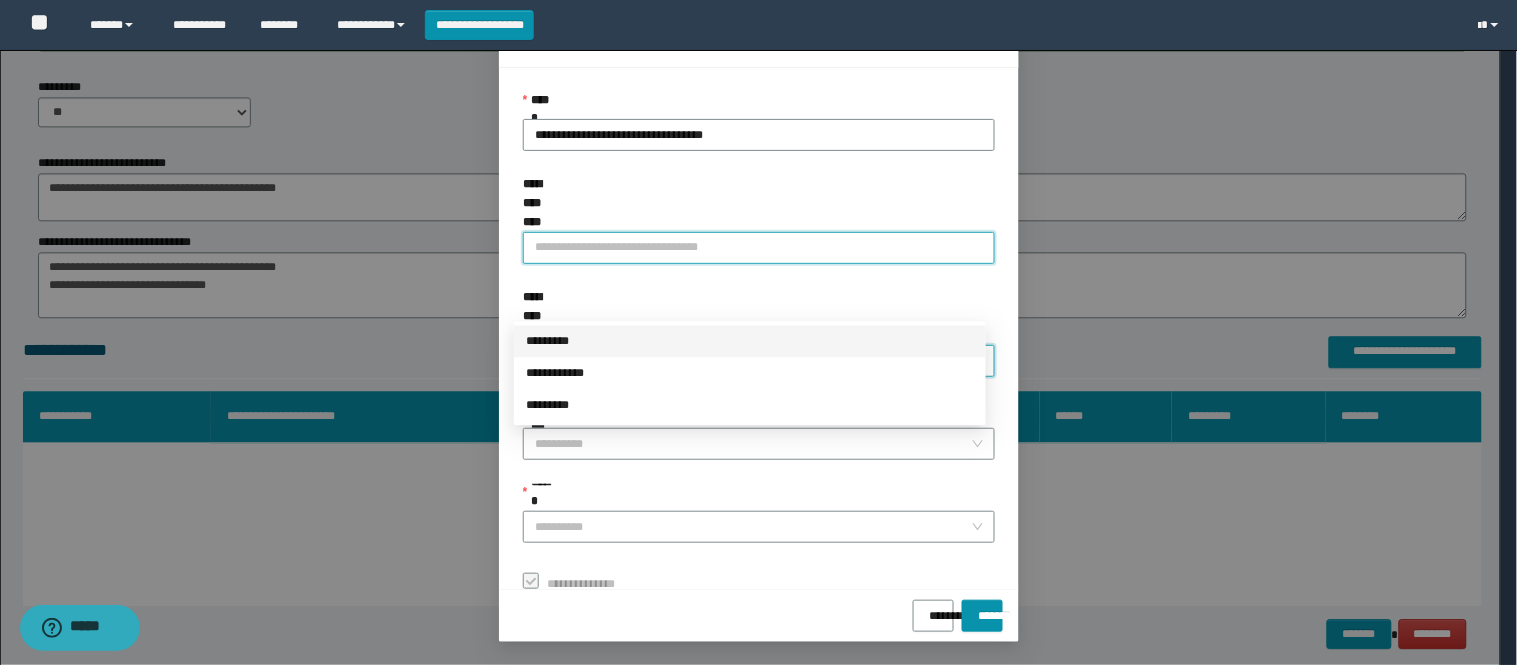click on "**********" at bounding box center (759, 248) 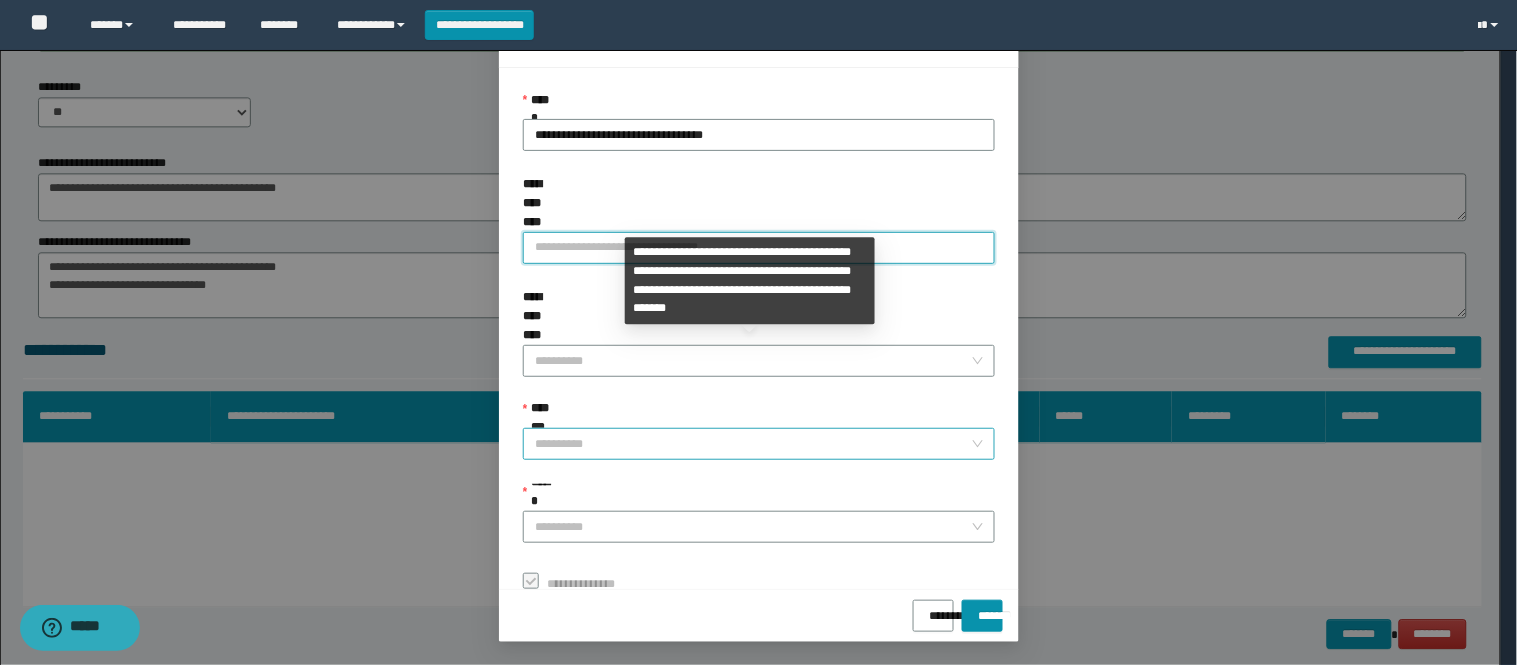 drag, startPoint x: 545, startPoint y: 367, endPoint x: 560, endPoint y: 390, distance: 27.45906 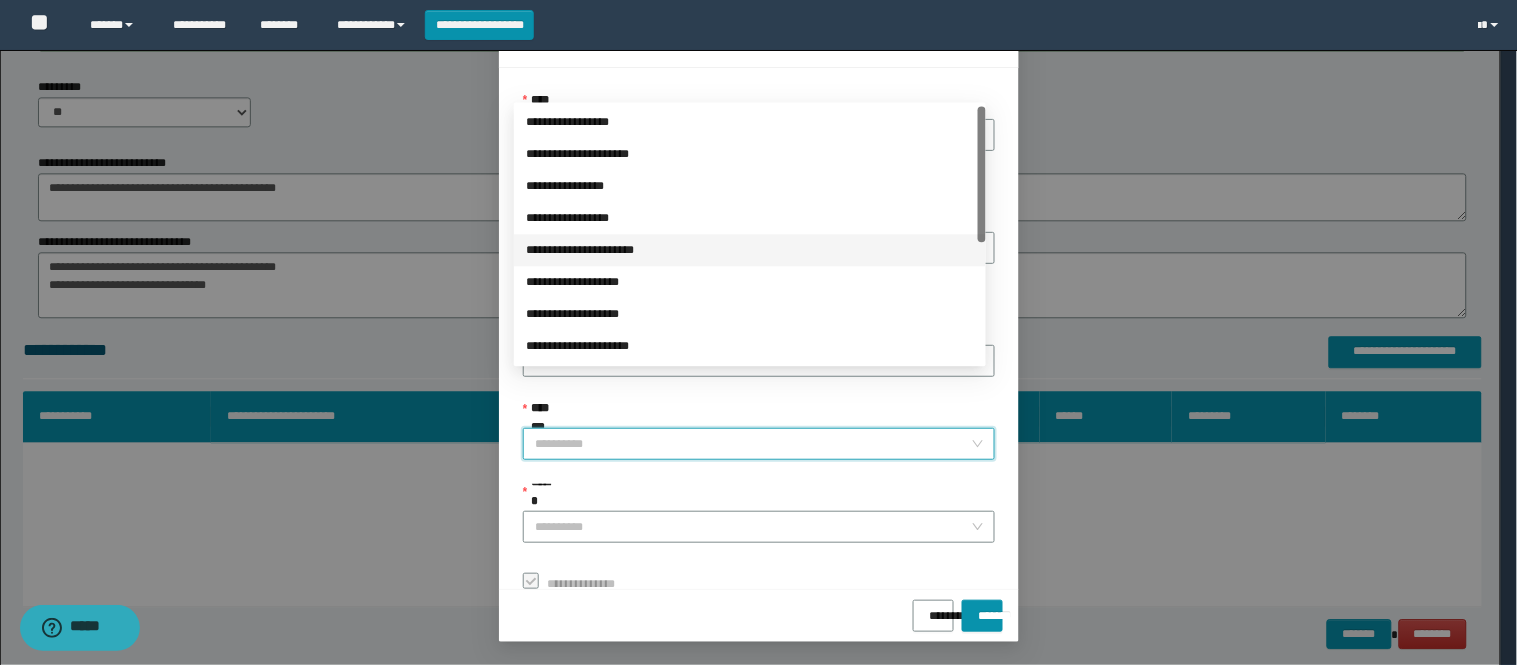 scroll, scrollTop: 224, scrollLeft: 0, axis: vertical 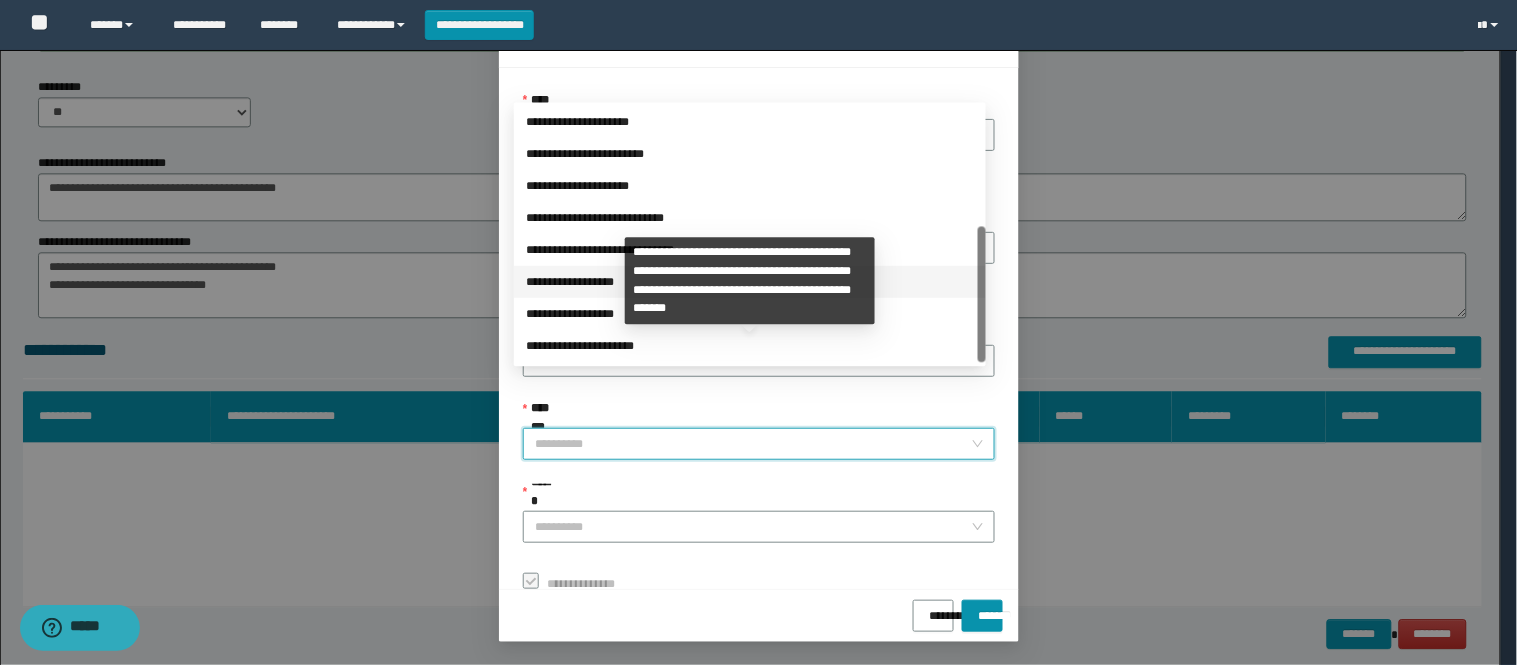 click on "**********" at bounding box center [750, 282] 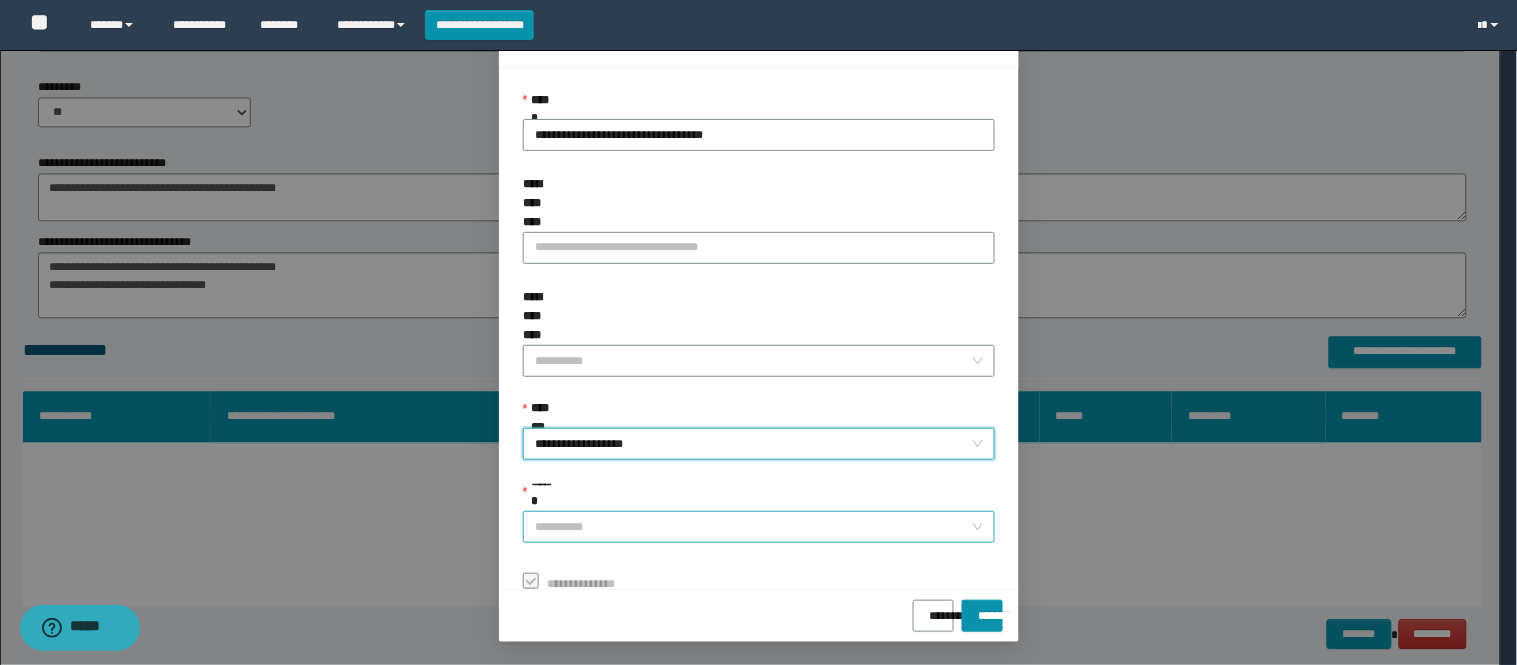 click on "******" at bounding box center (753, 527) 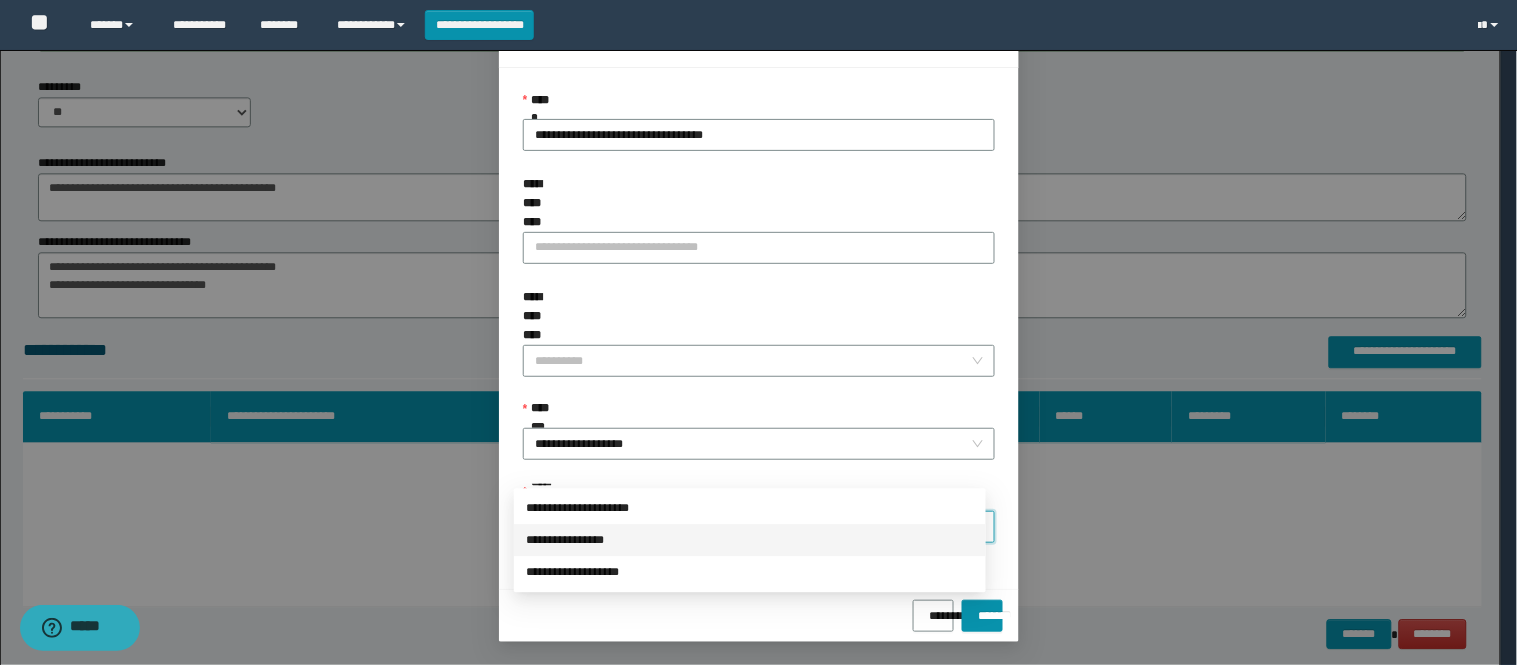 click on "**********" at bounding box center (750, 540) 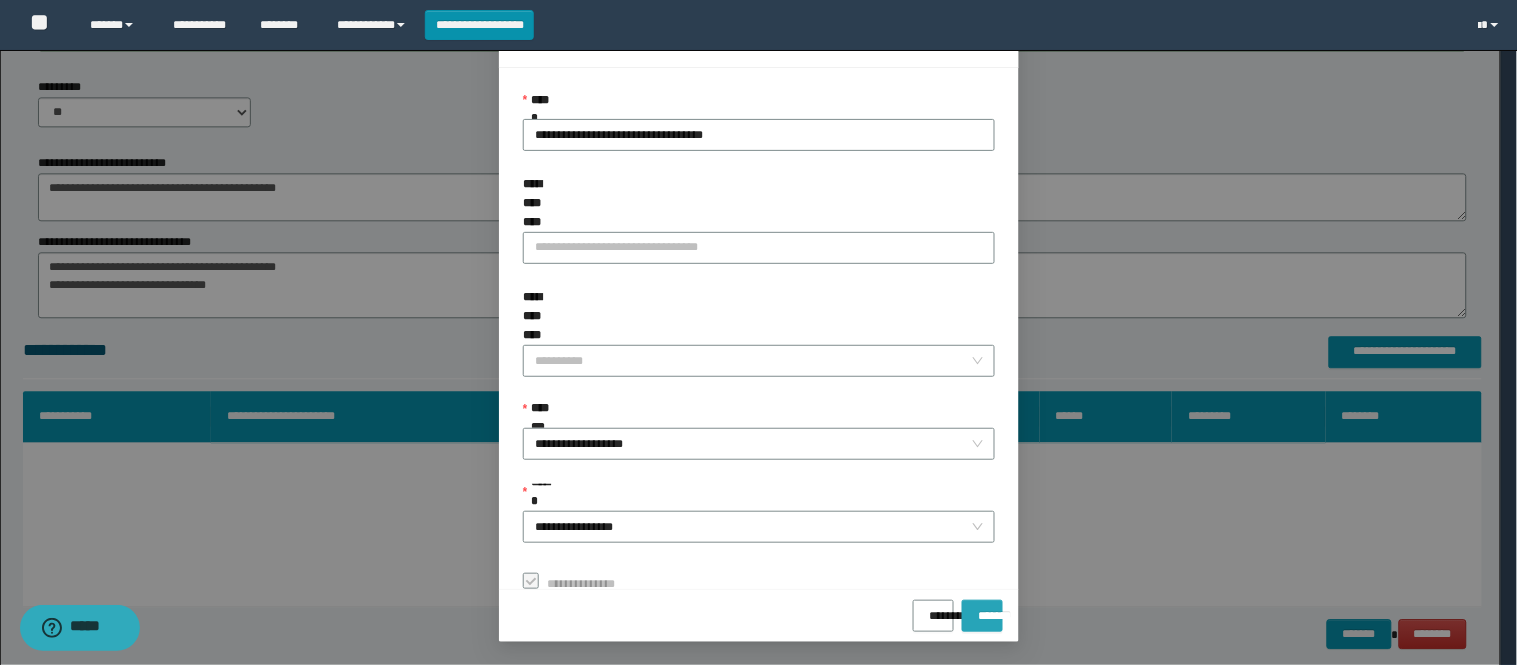 click on "*******" at bounding box center (982, 609) 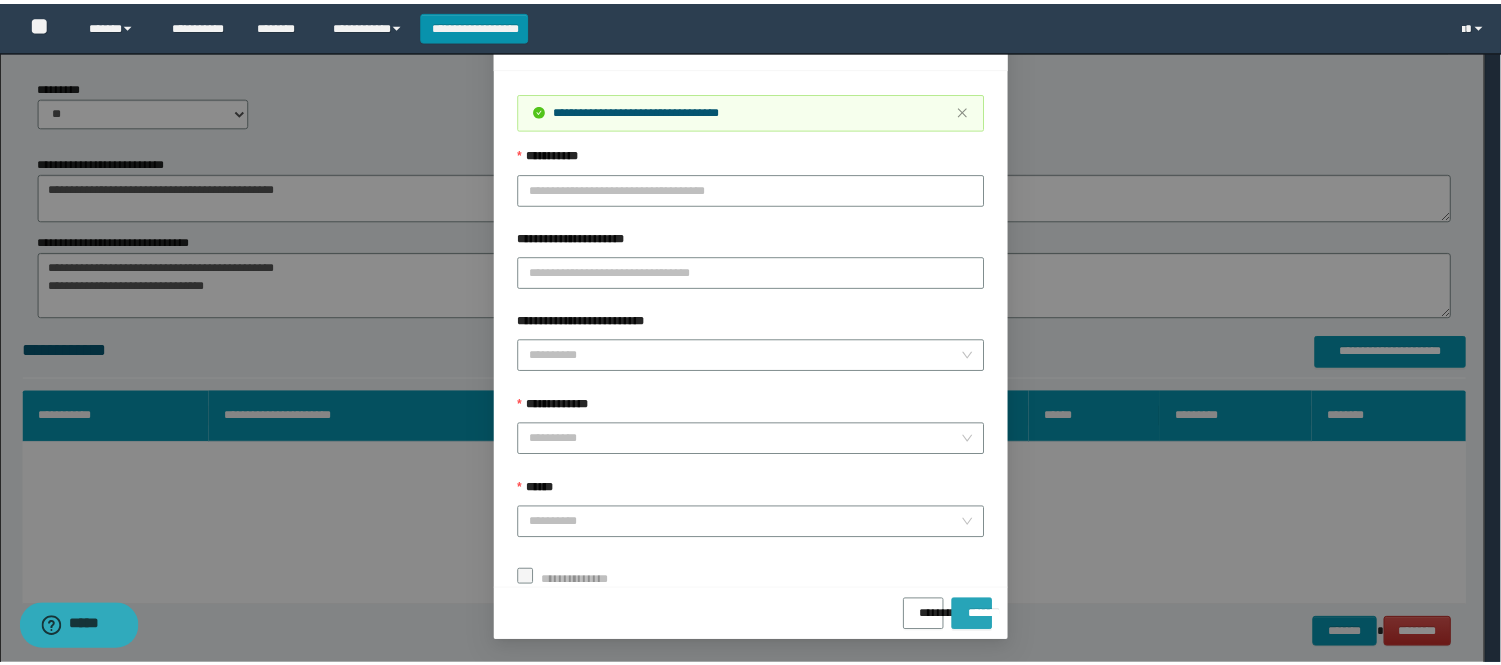 scroll, scrollTop: 41, scrollLeft: 0, axis: vertical 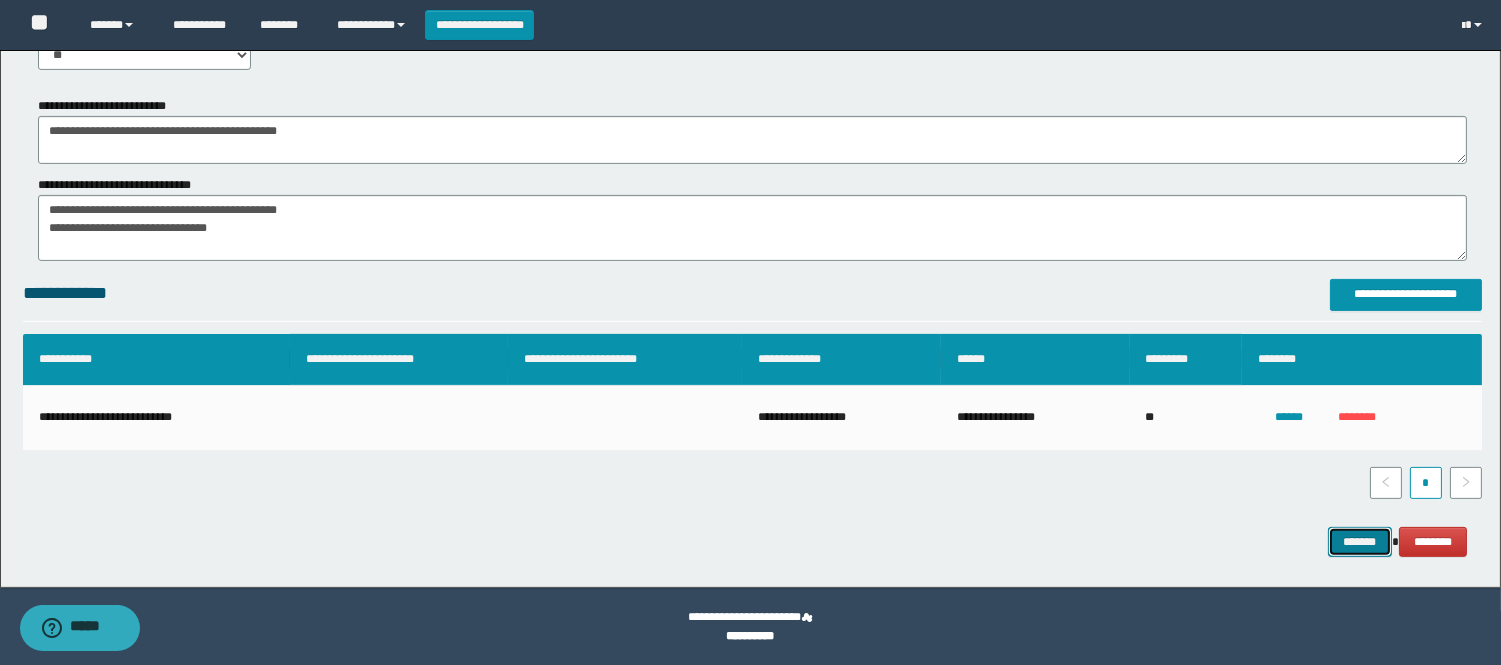 click on "*******" at bounding box center [1360, 542] 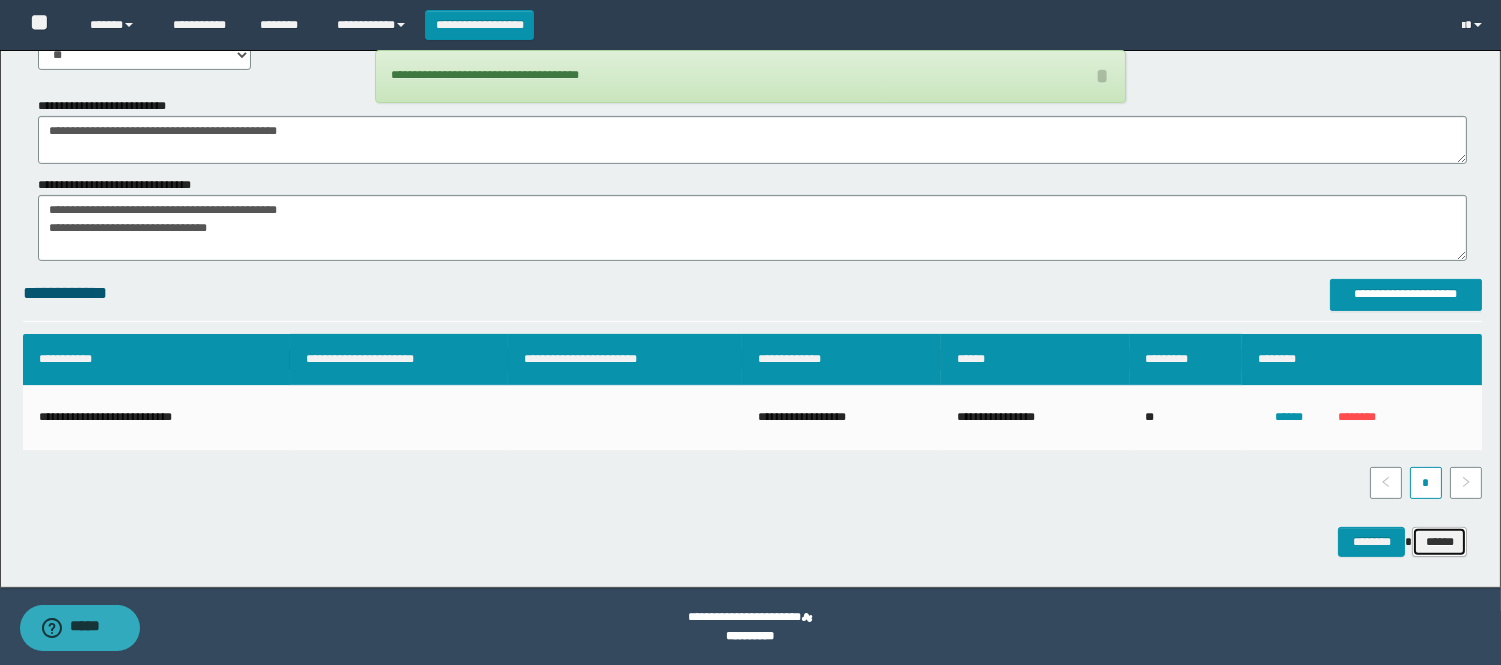 click on "******" at bounding box center (1439, 542) 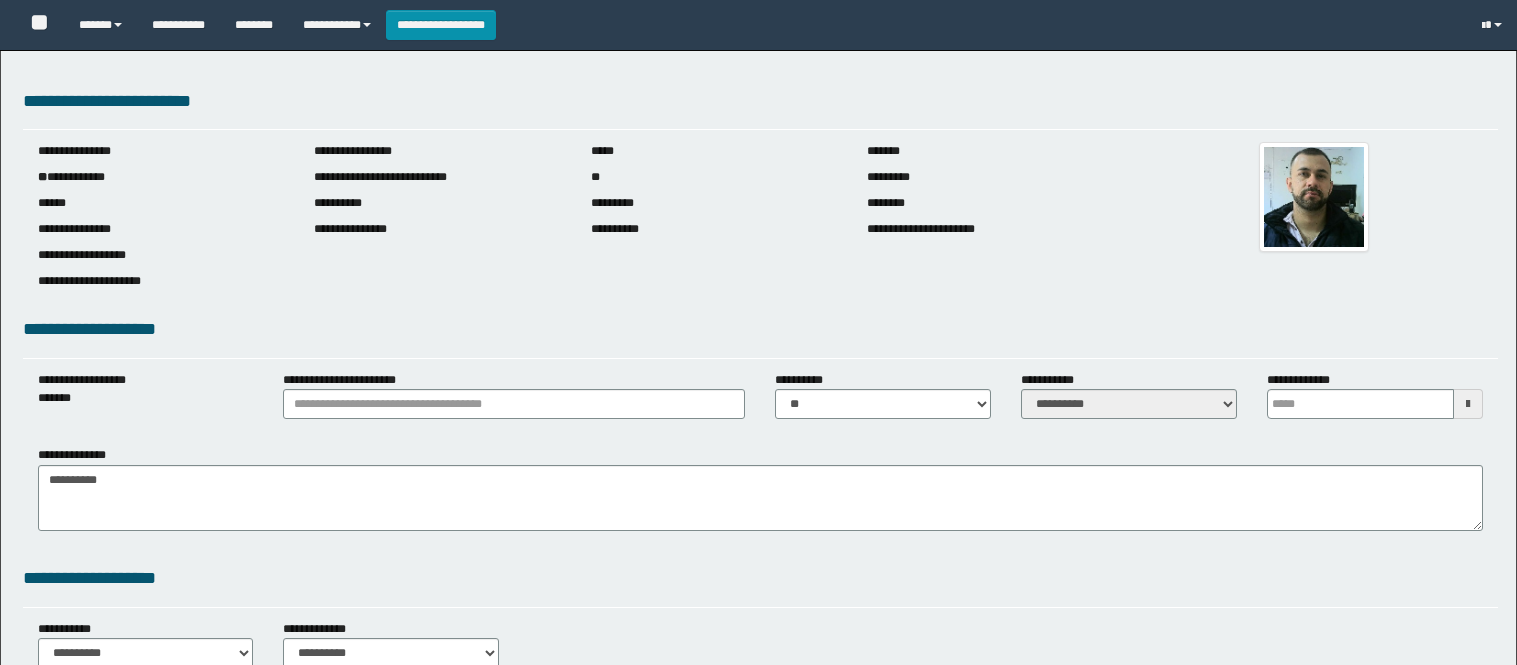 type 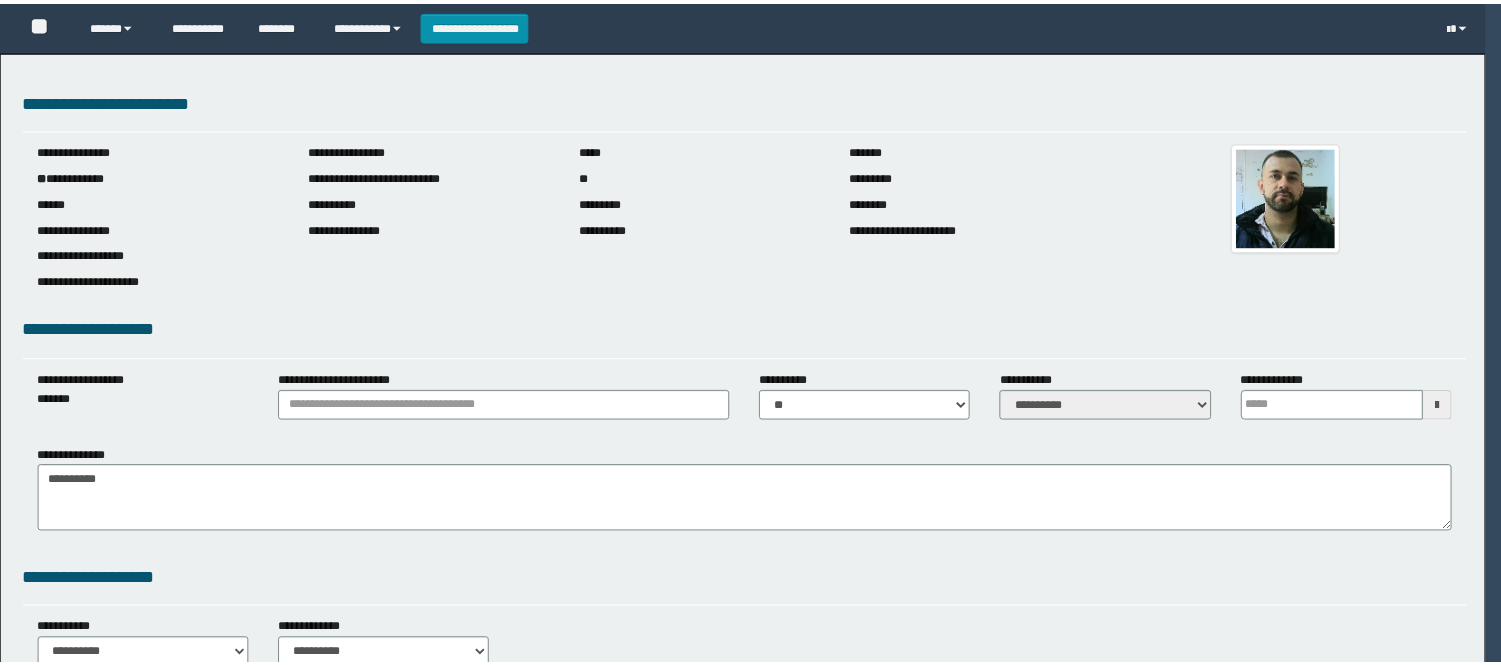 scroll, scrollTop: 0, scrollLeft: 0, axis: both 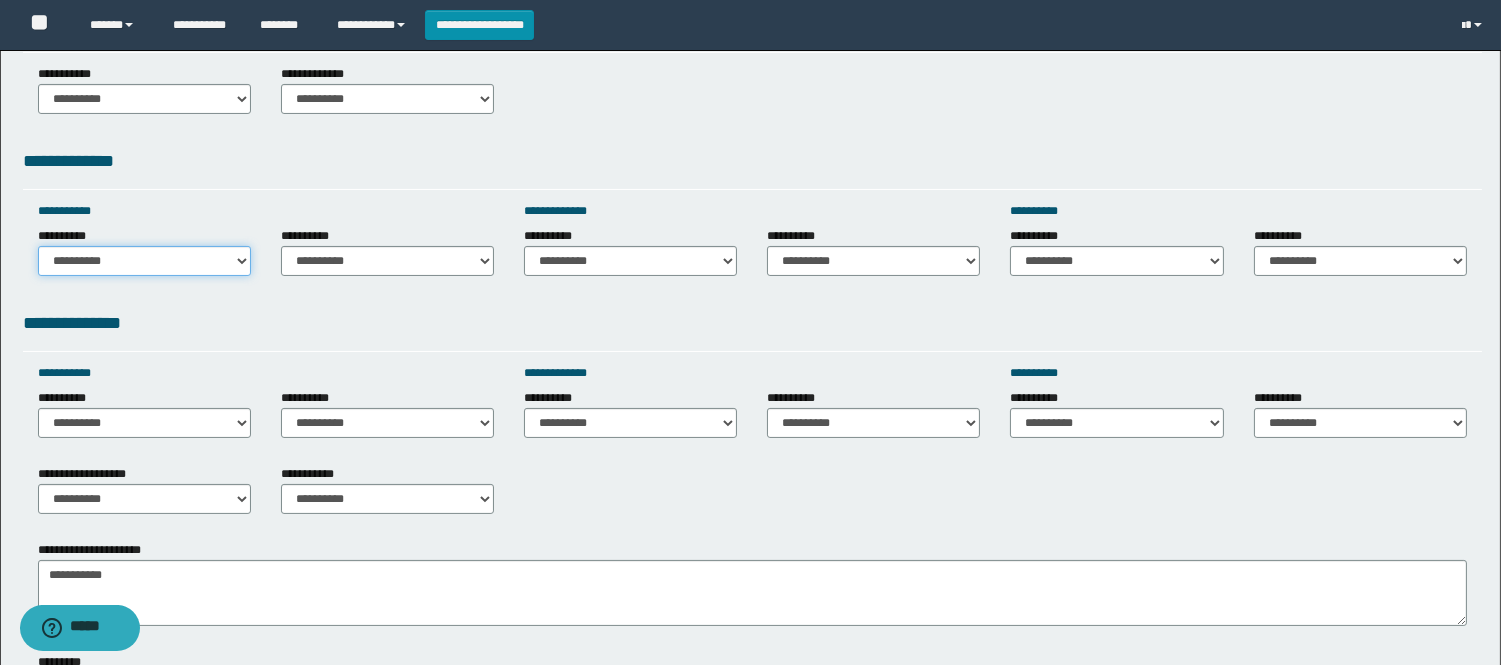 click on "**********" at bounding box center [144, 261] 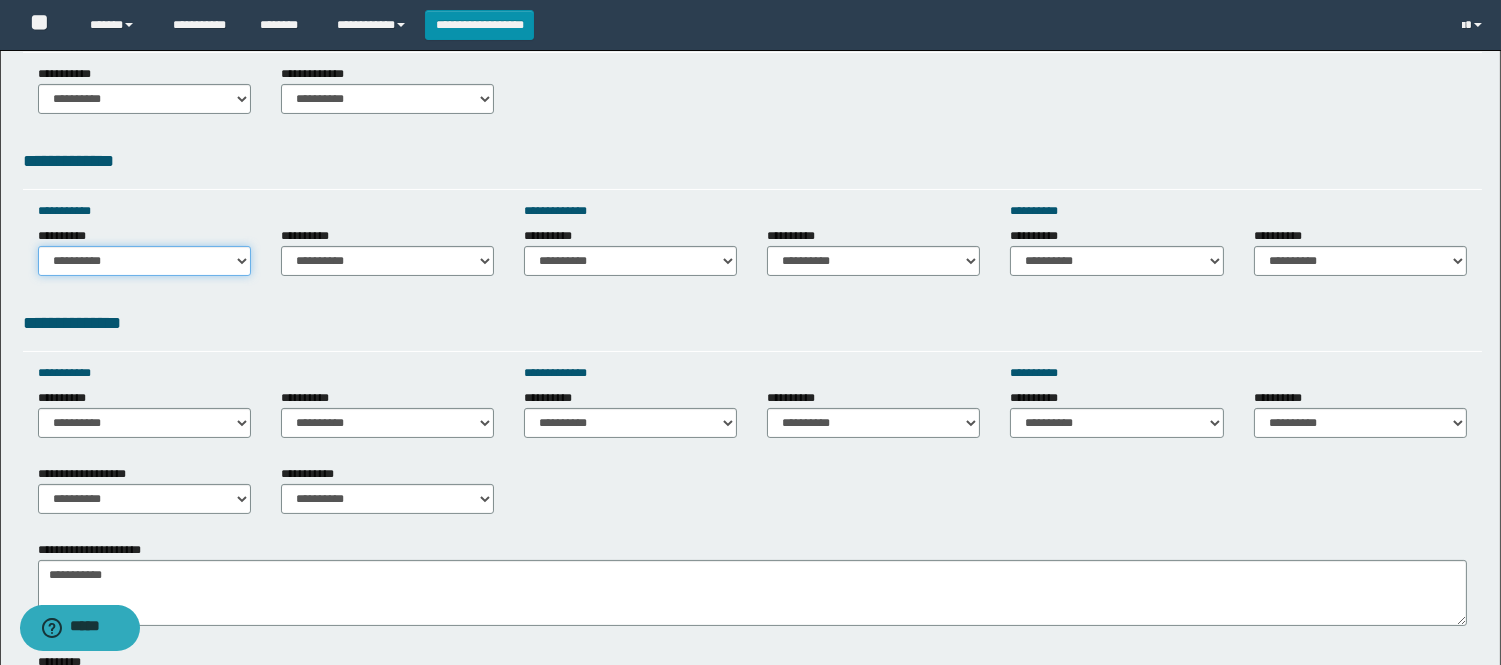 select on "*****" 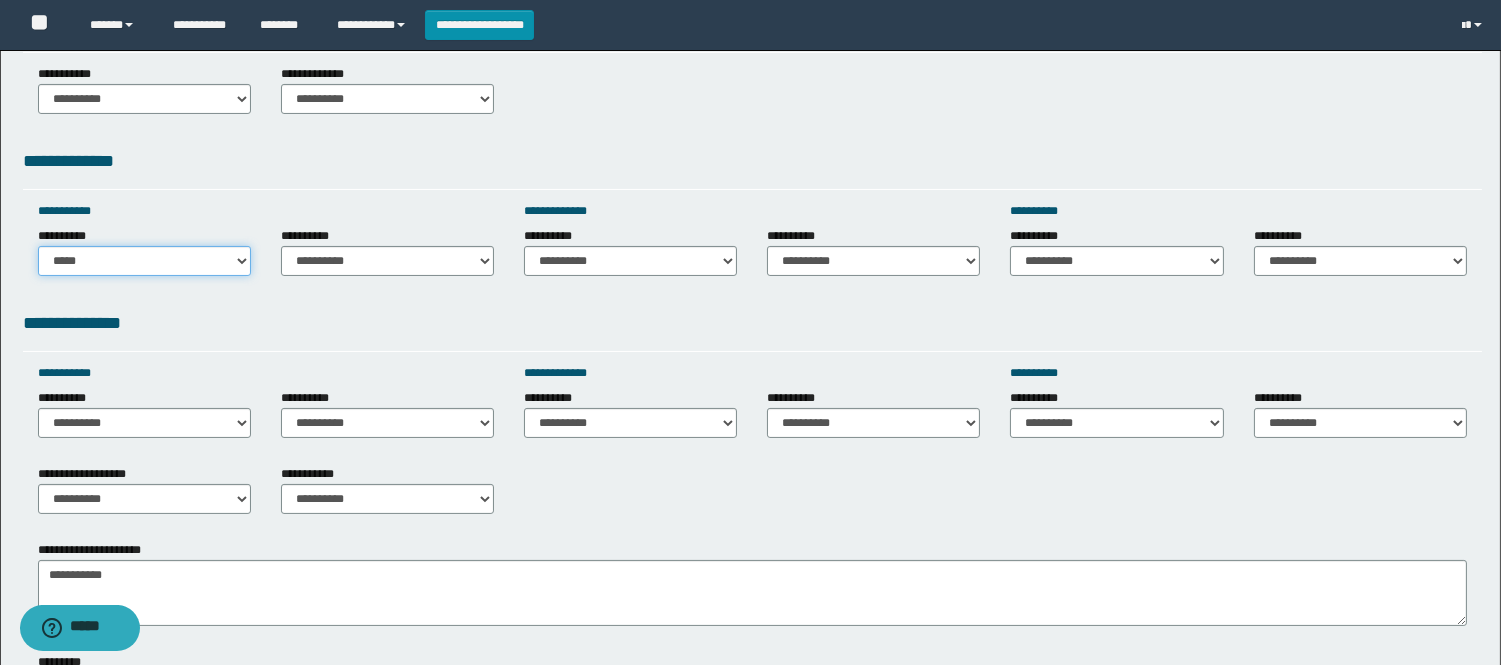 click on "**********" at bounding box center [144, 261] 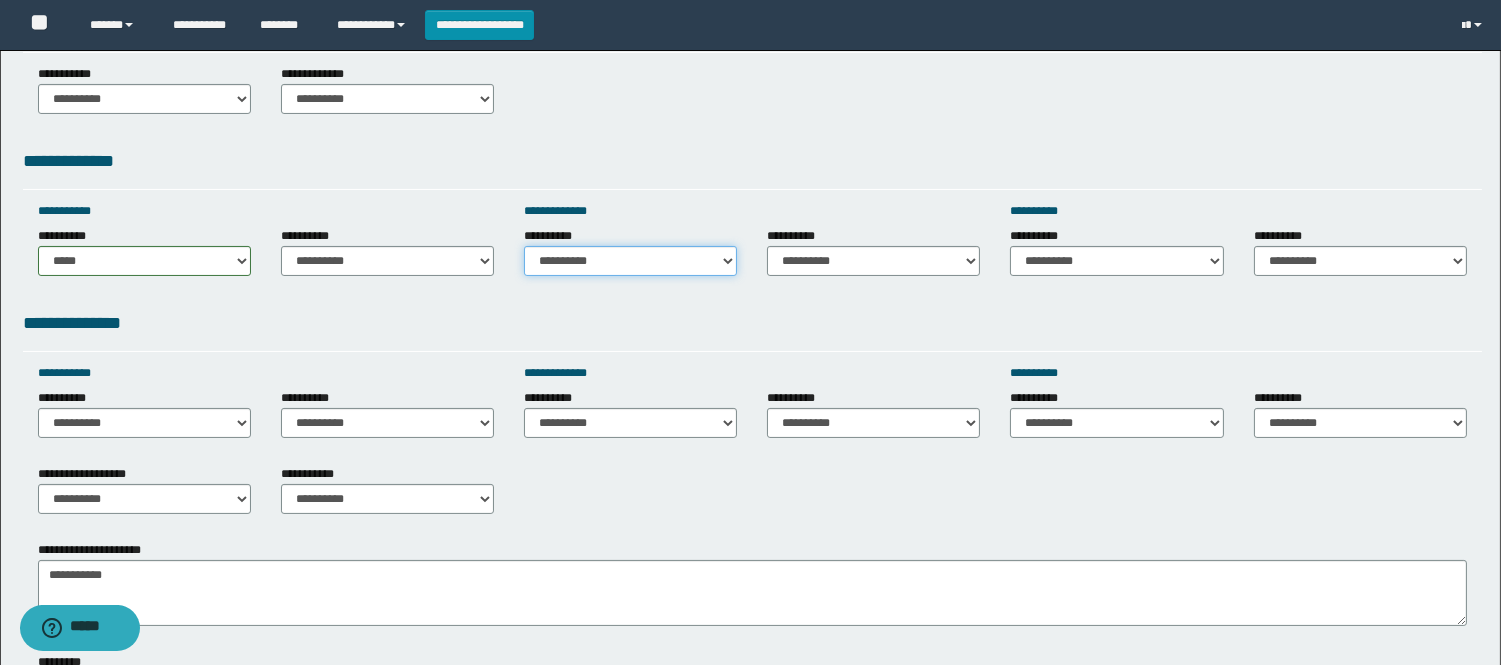 click on "**********" at bounding box center (630, 261) 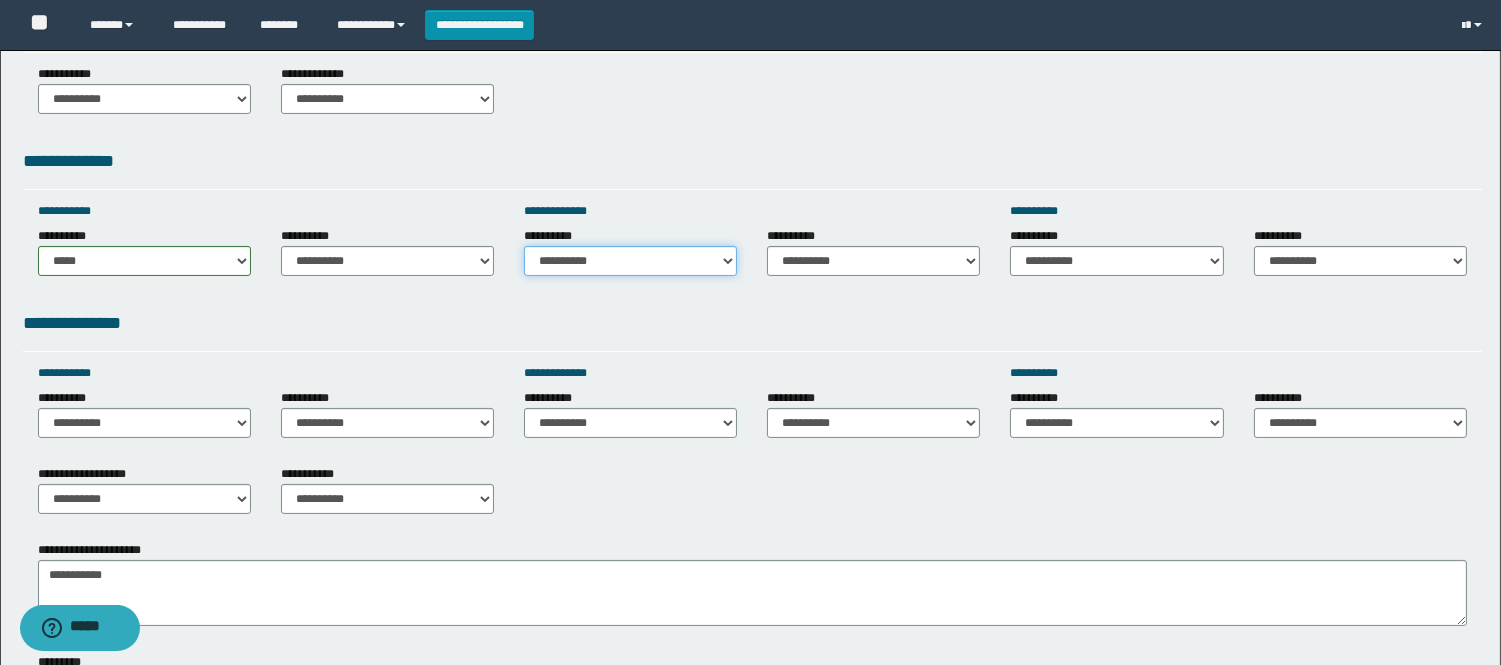 select on "*****" 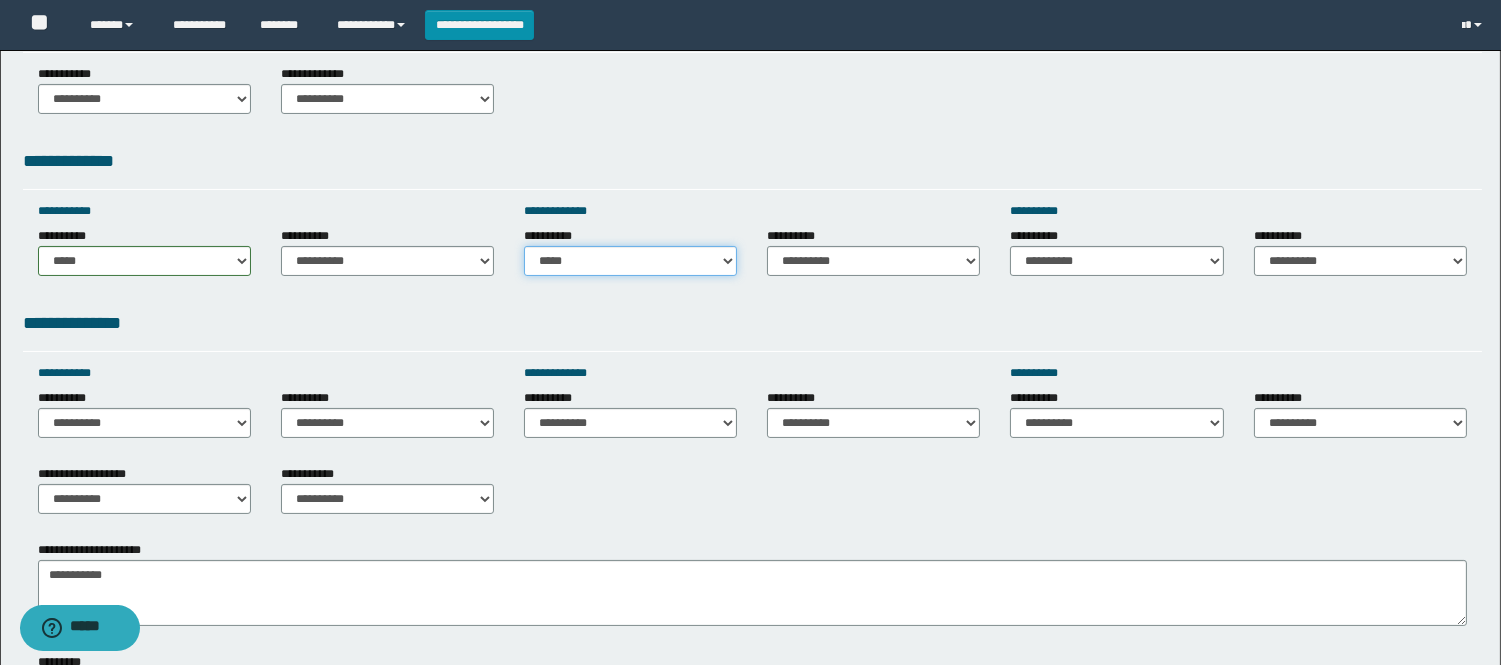 click on "**********" at bounding box center [630, 261] 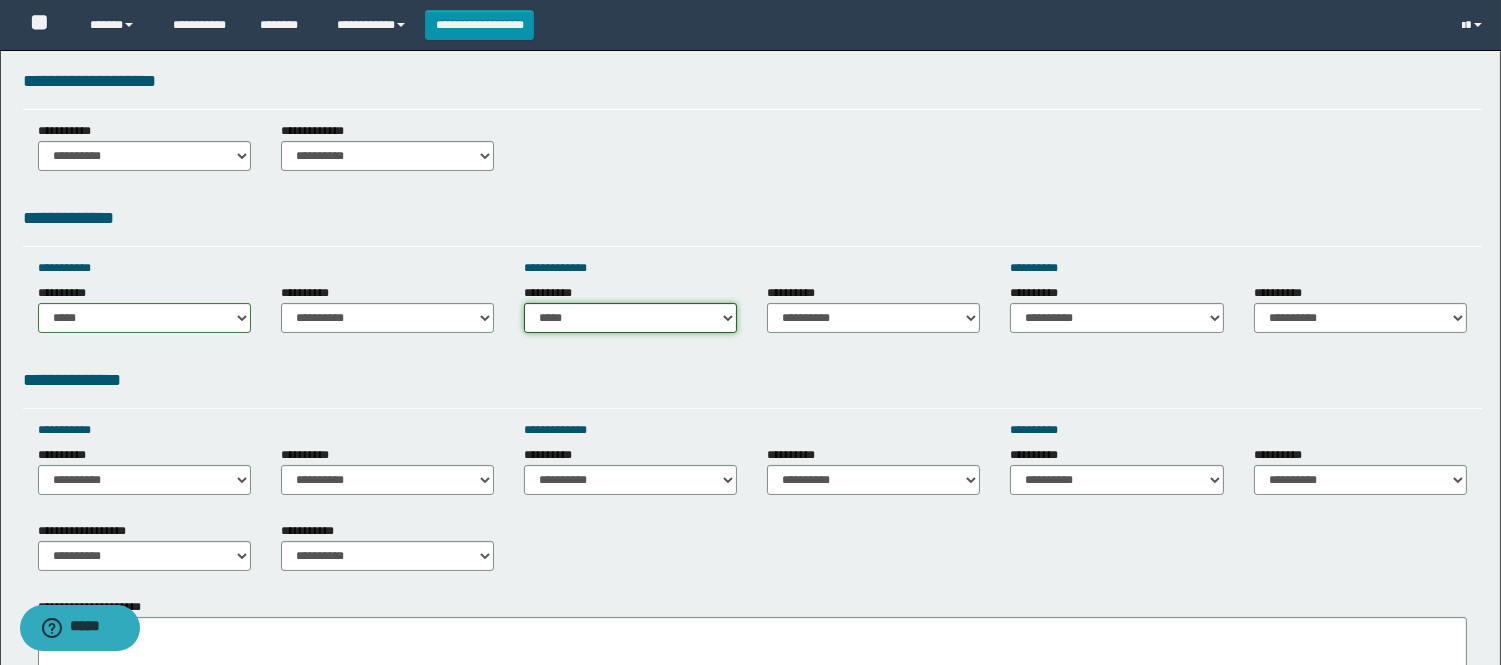 scroll, scrollTop: 333, scrollLeft: 0, axis: vertical 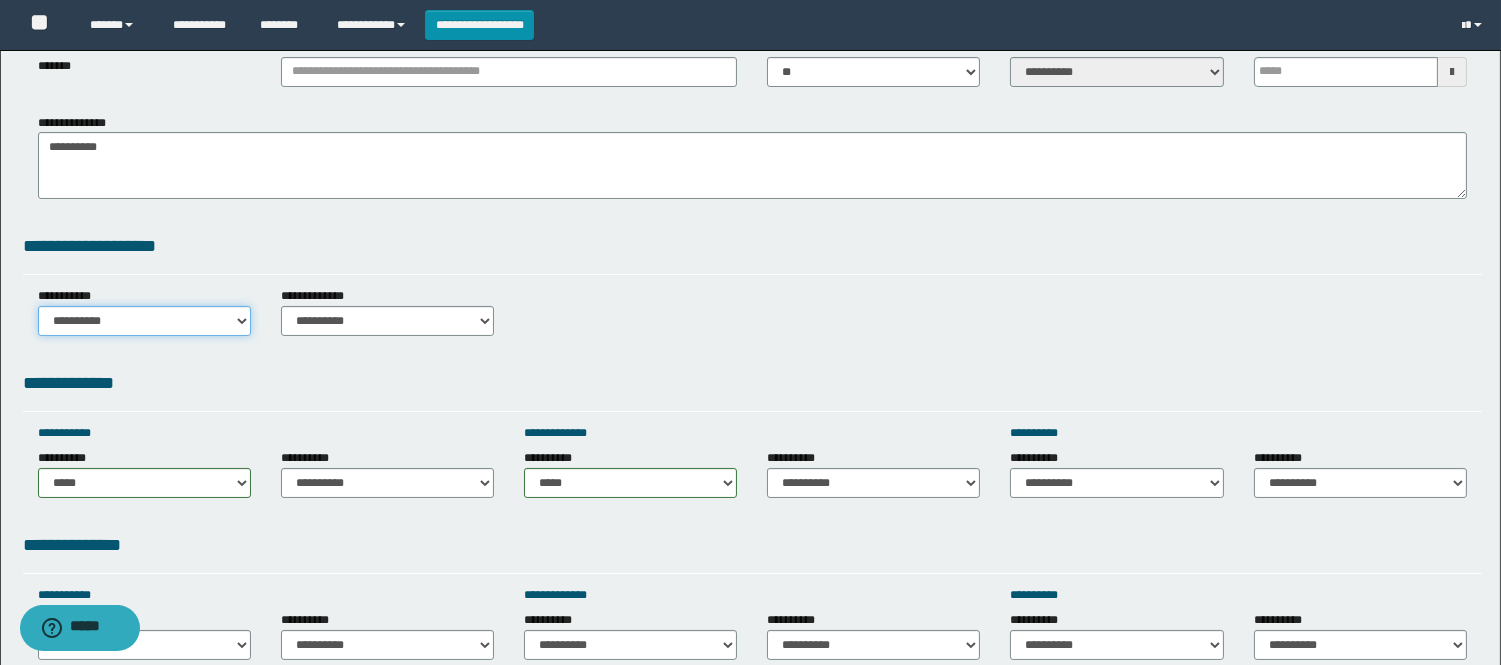 drag, startPoint x: 108, startPoint y: 322, endPoint x: 111, endPoint y: 332, distance: 10.440307 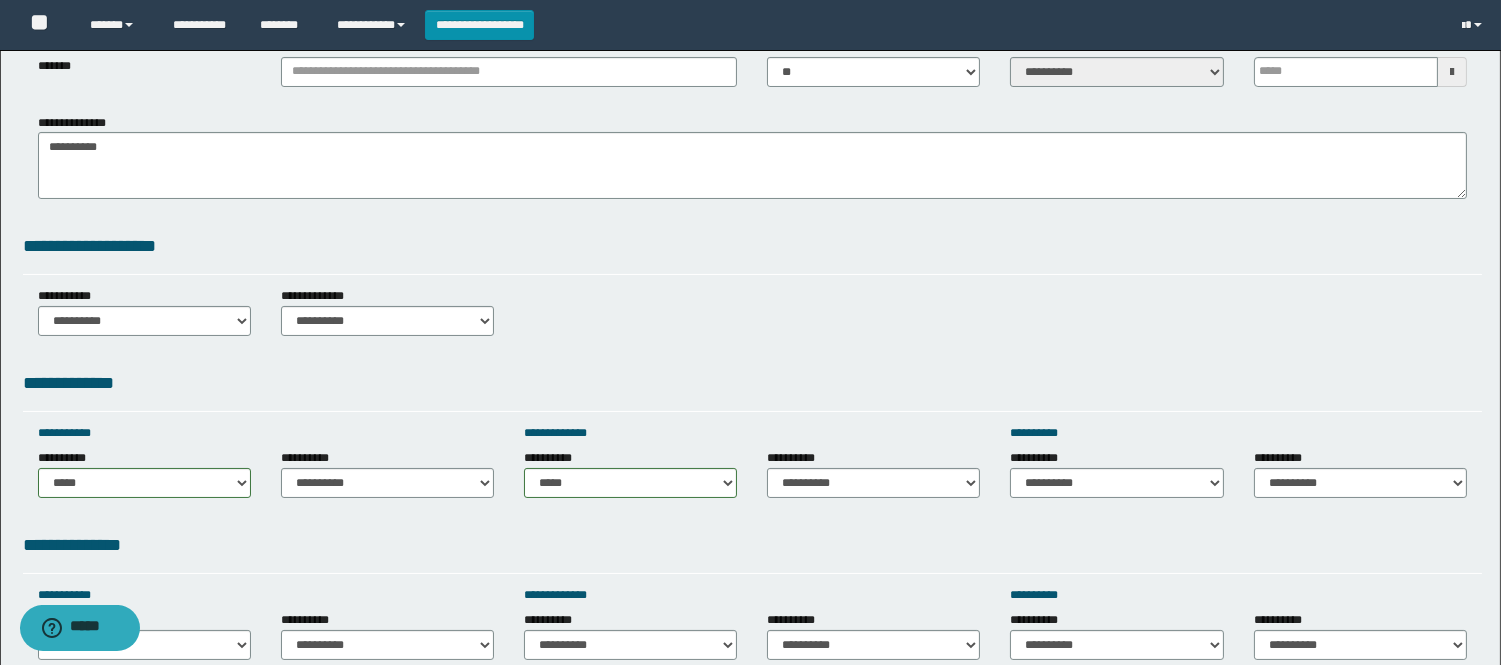 click on "**********" at bounding box center (752, 390) 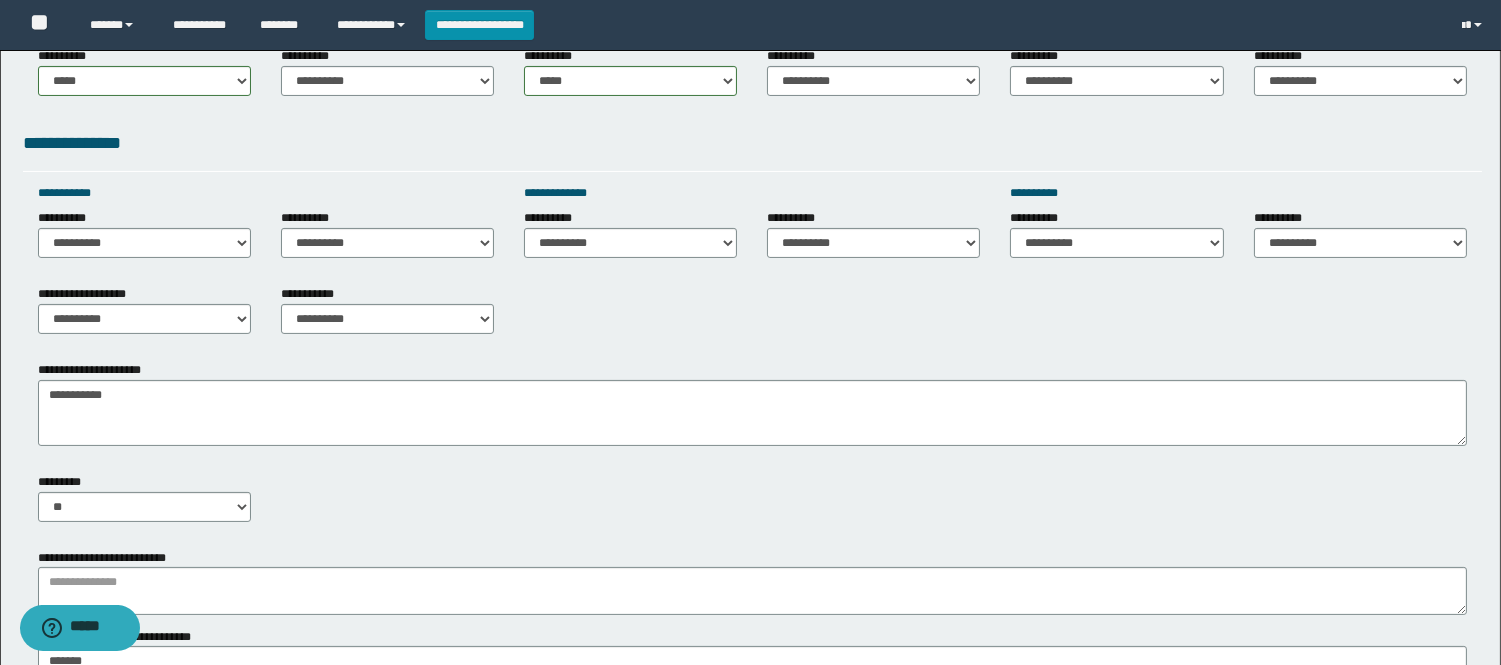scroll, scrollTop: 777, scrollLeft: 0, axis: vertical 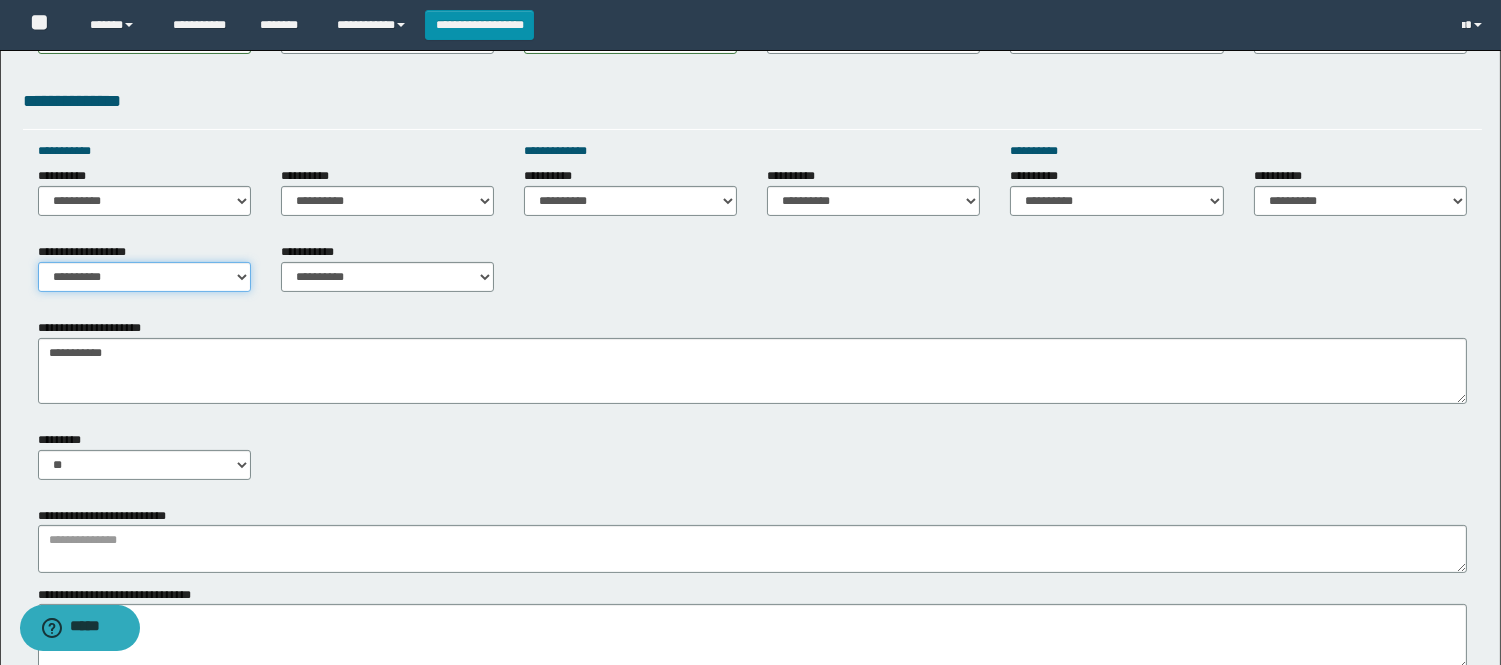 click on "**********" at bounding box center (144, 277) 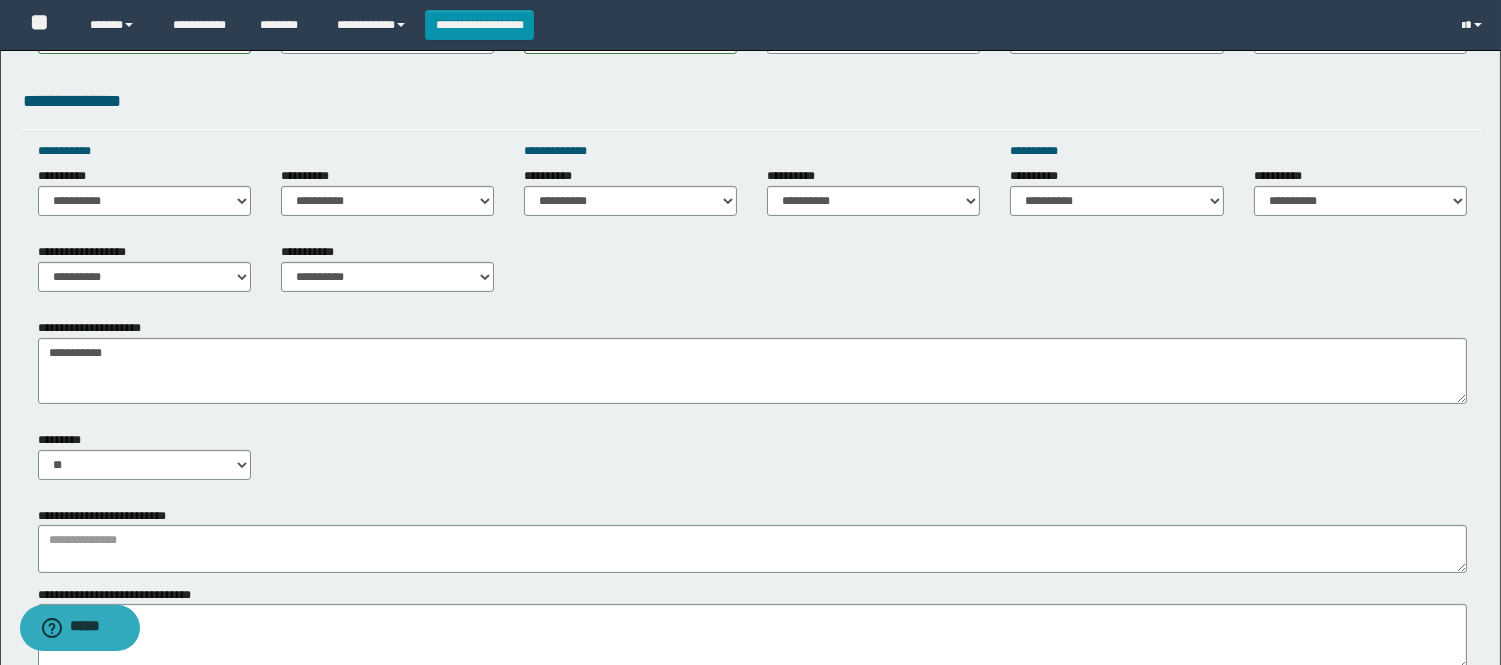 click on "**********" at bounding box center [93, 328] 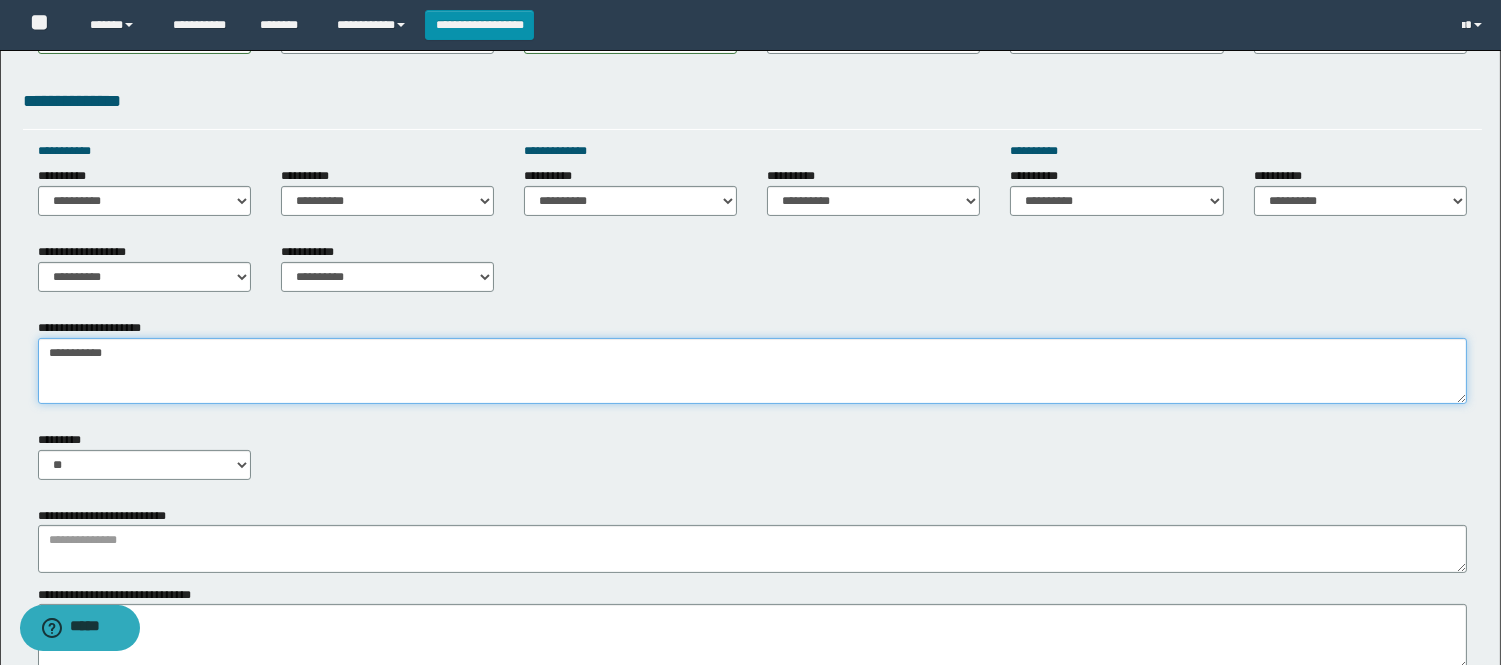 click on "**********" at bounding box center (752, 371) 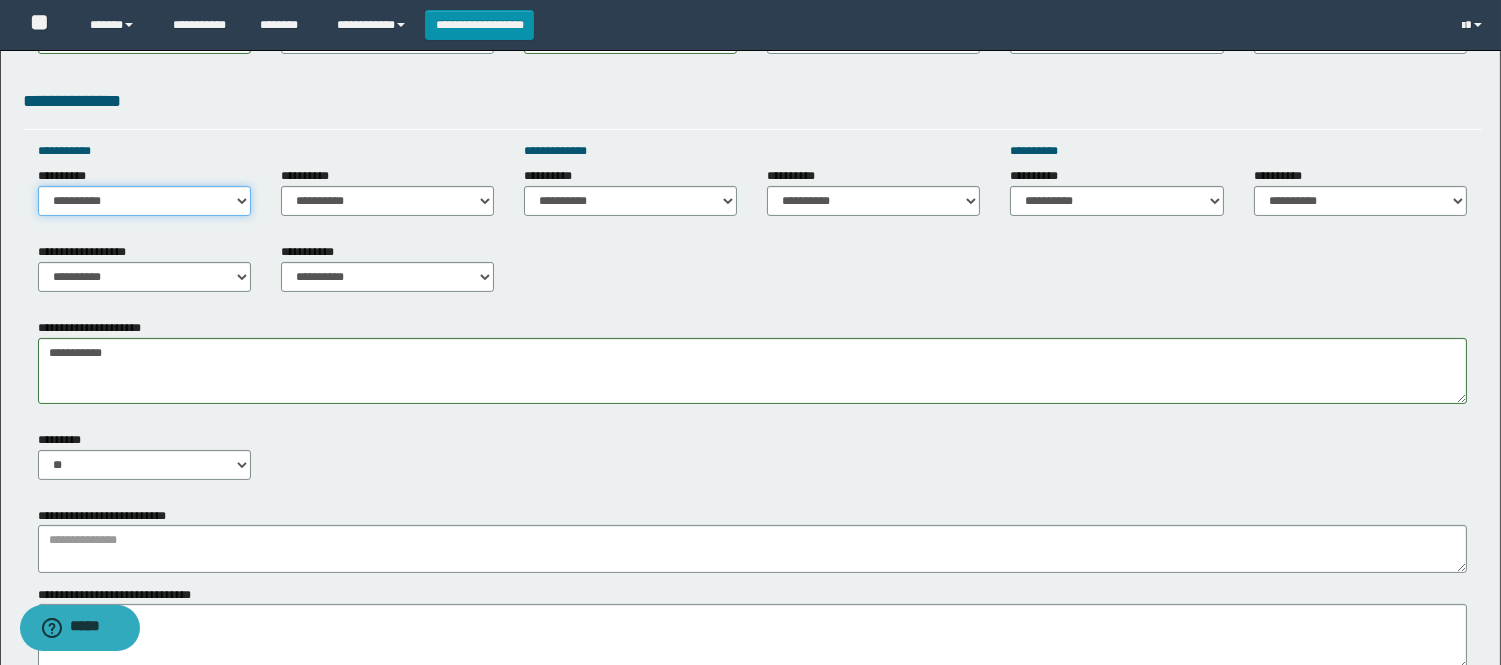 click on "**********" at bounding box center (144, 201) 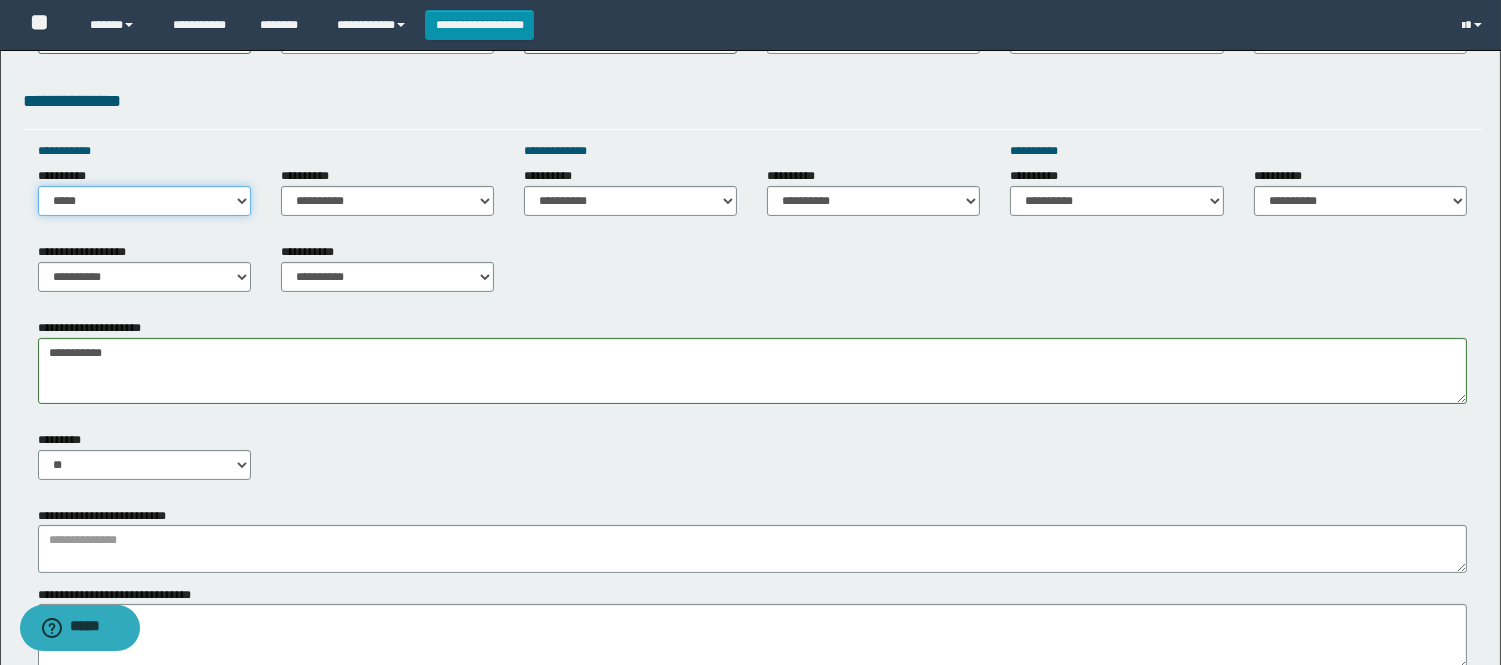 click on "**********" at bounding box center (144, 201) 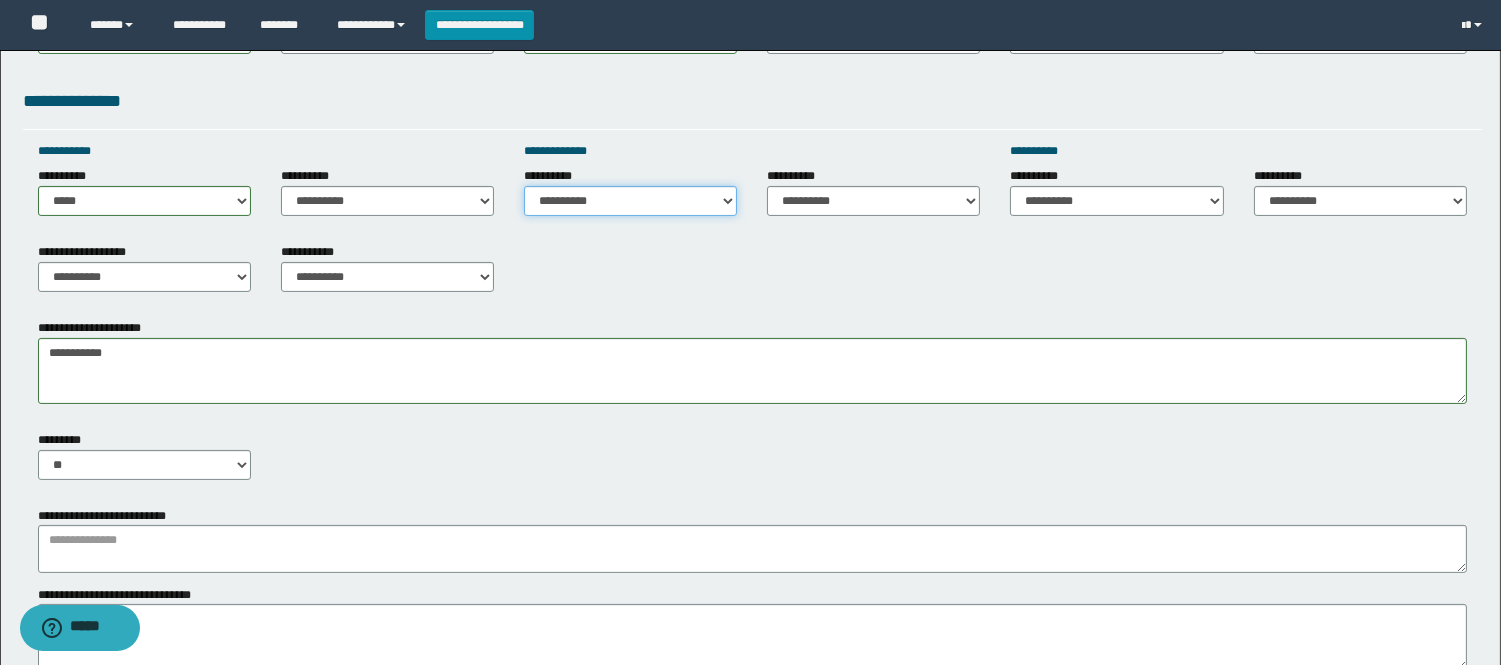 drag, startPoint x: 532, startPoint y: 198, endPoint x: 535, endPoint y: 211, distance: 13.341664 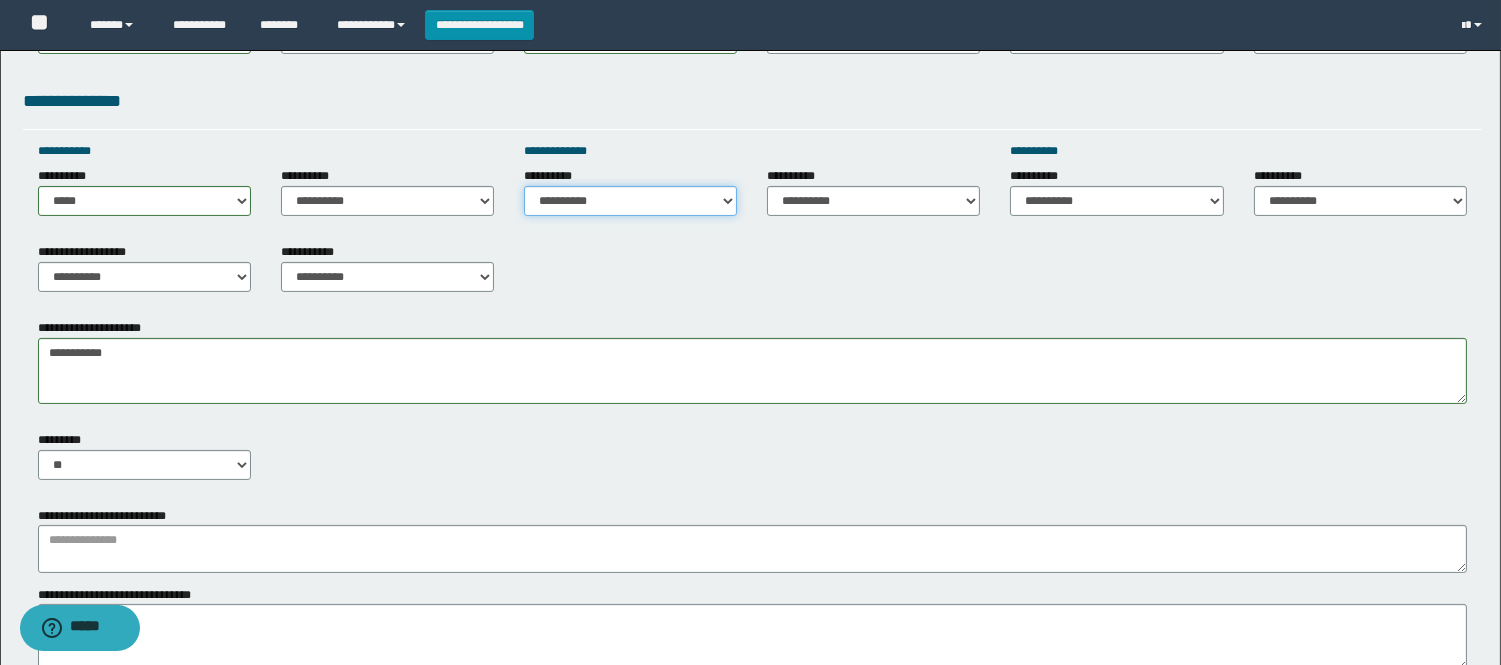 select on "*****" 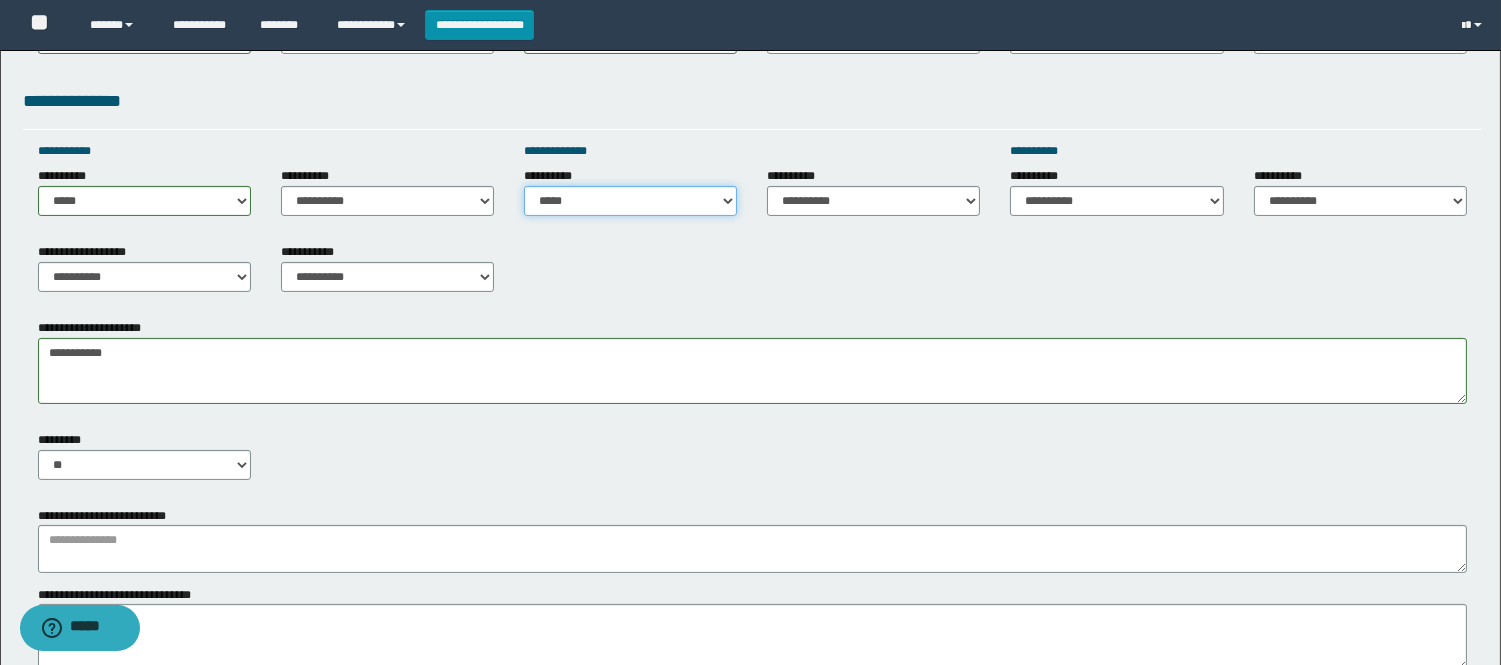 click on "**********" at bounding box center [630, 201] 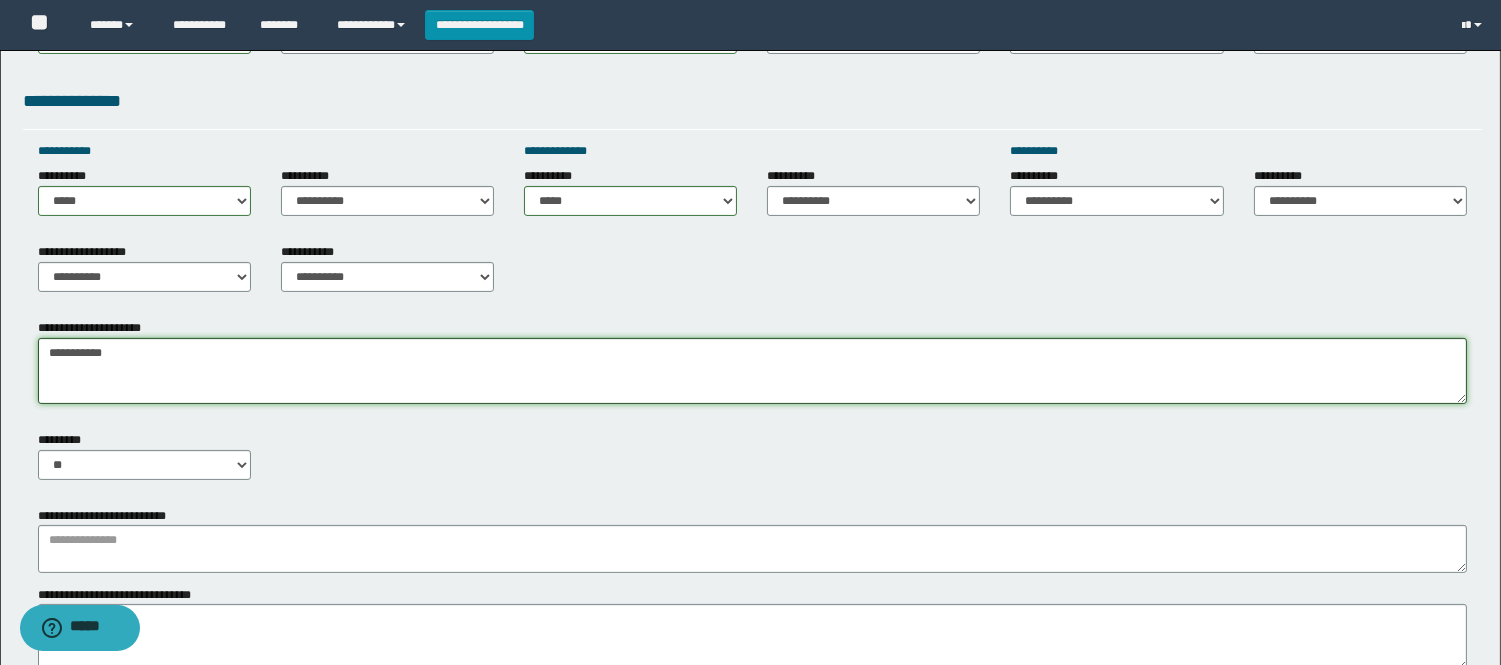 click on "**********" at bounding box center [750, 153] 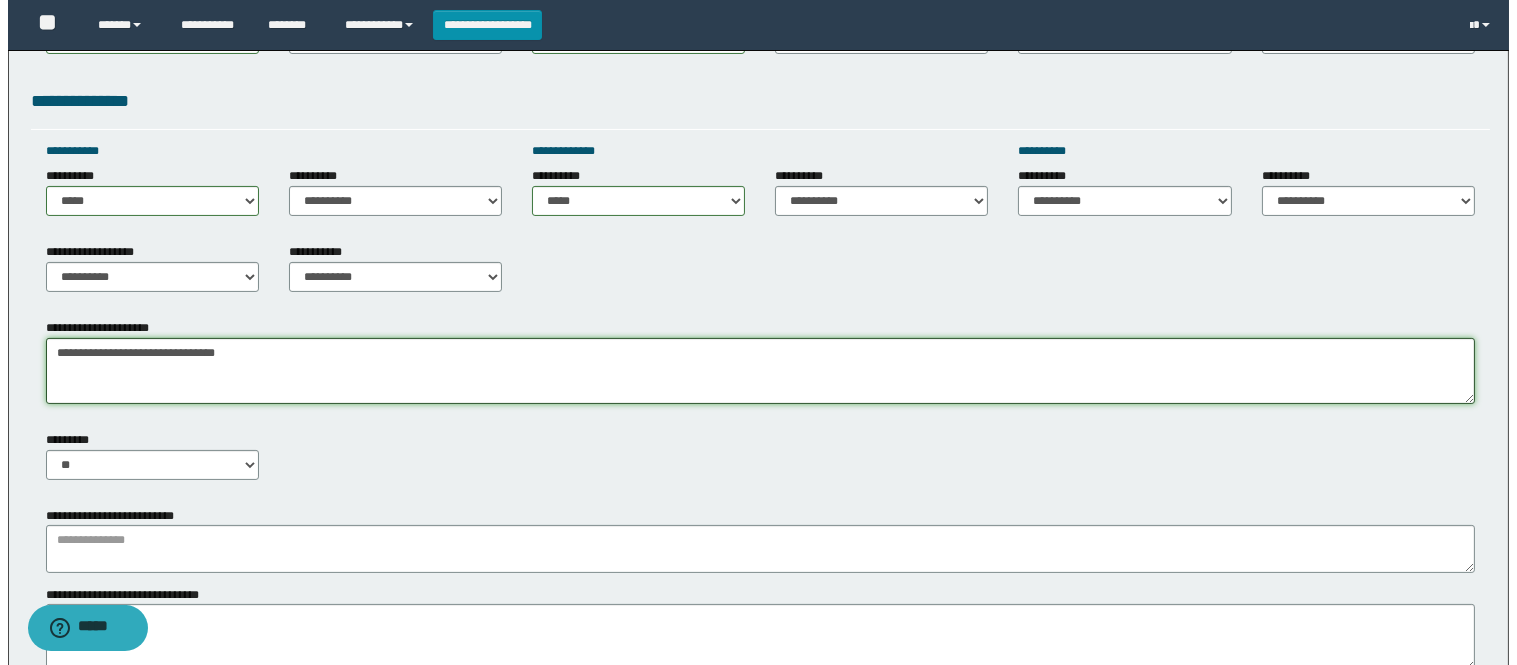 scroll, scrollTop: 1111, scrollLeft: 0, axis: vertical 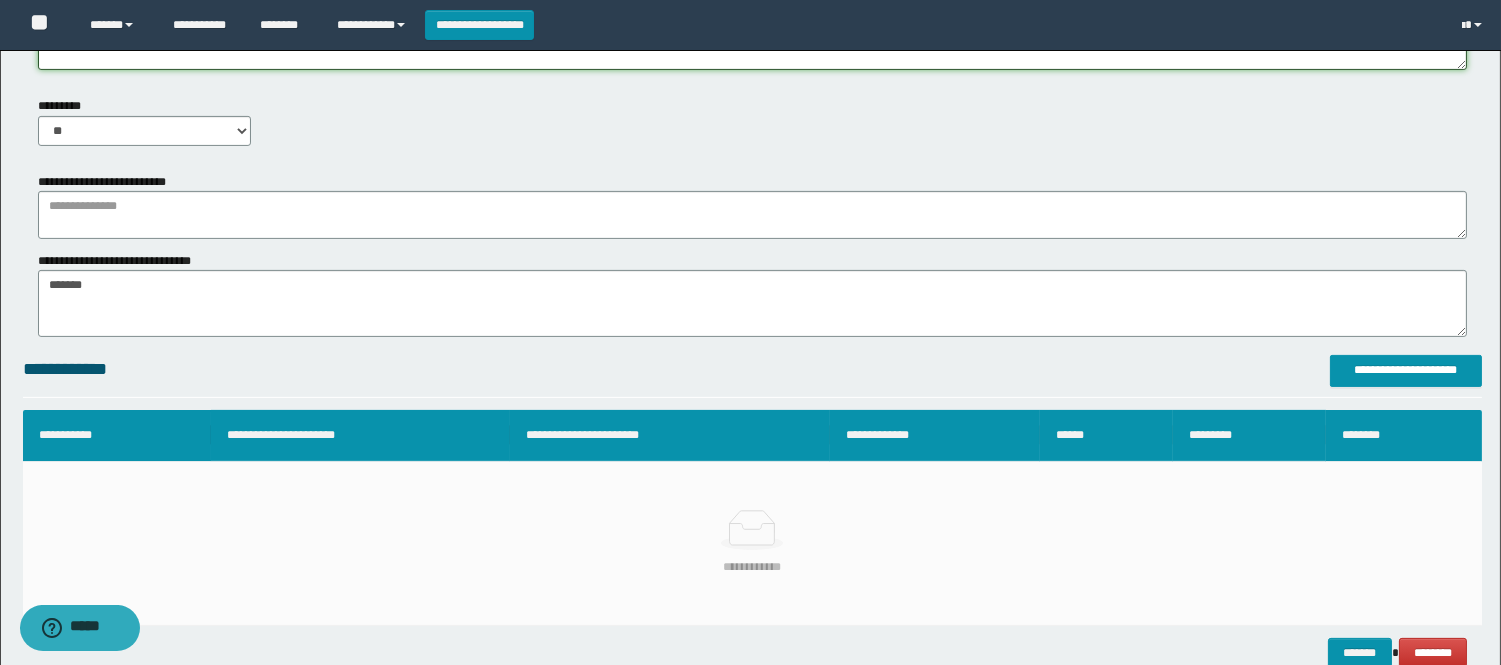type on "**********" 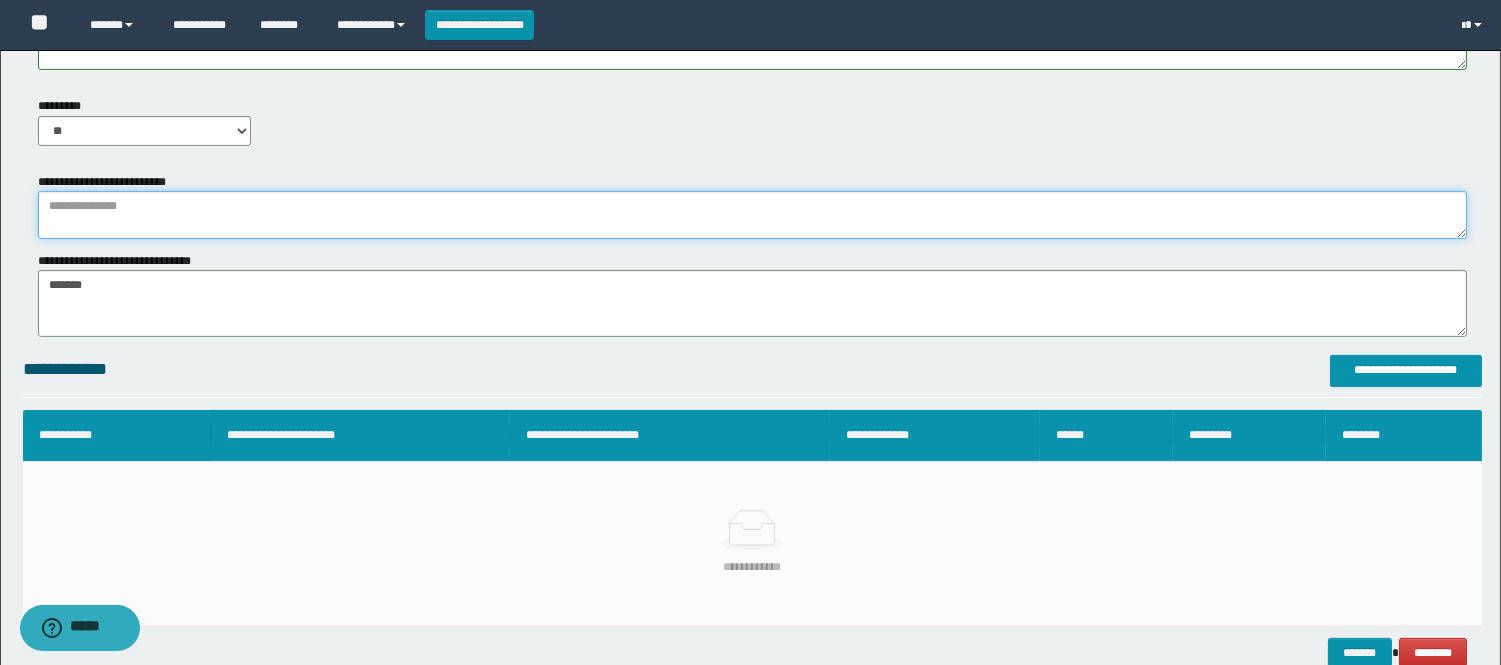 click at bounding box center [752, 215] 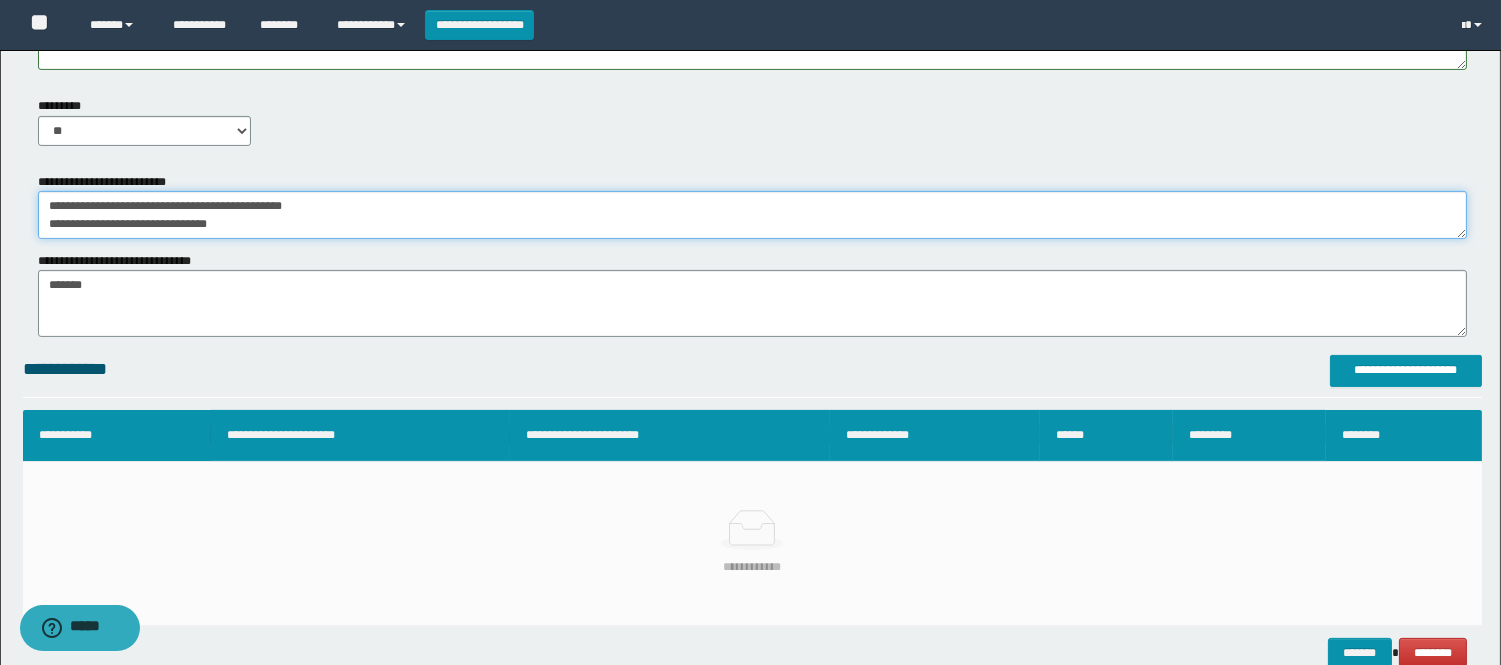 drag, startPoint x: 267, startPoint y: 231, endPoint x: 0, endPoint y: 143, distance: 281.12808 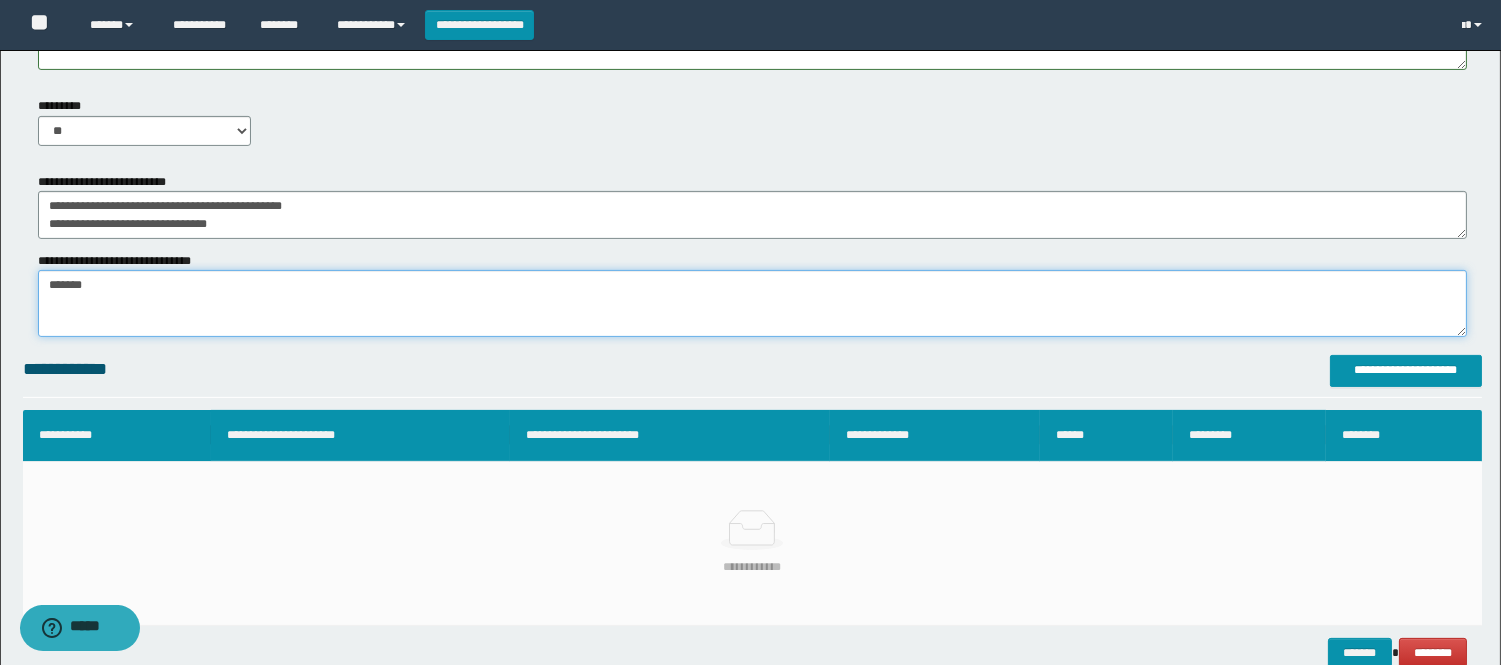 drag, startPoint x: 0, startPoint y: 280, endPoint x: 0, endPoint y: 291, distance: 11 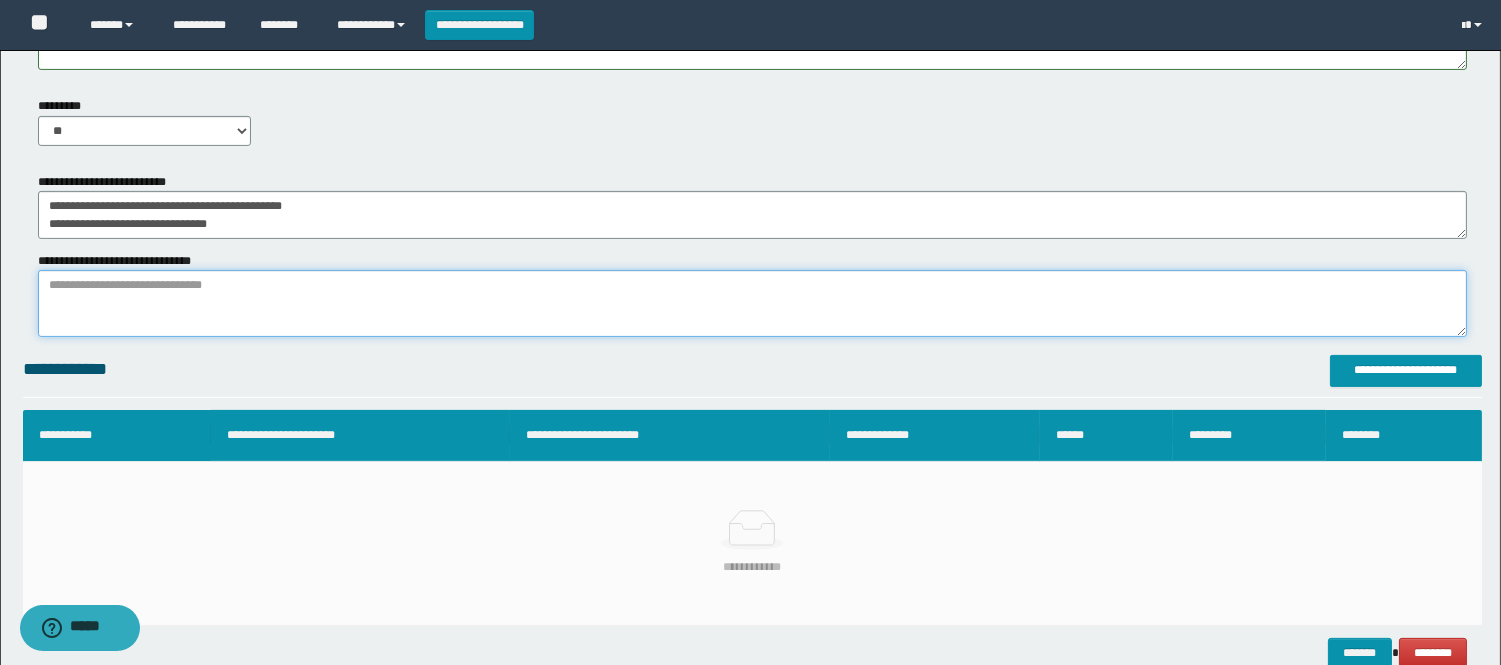 paste on "**********" 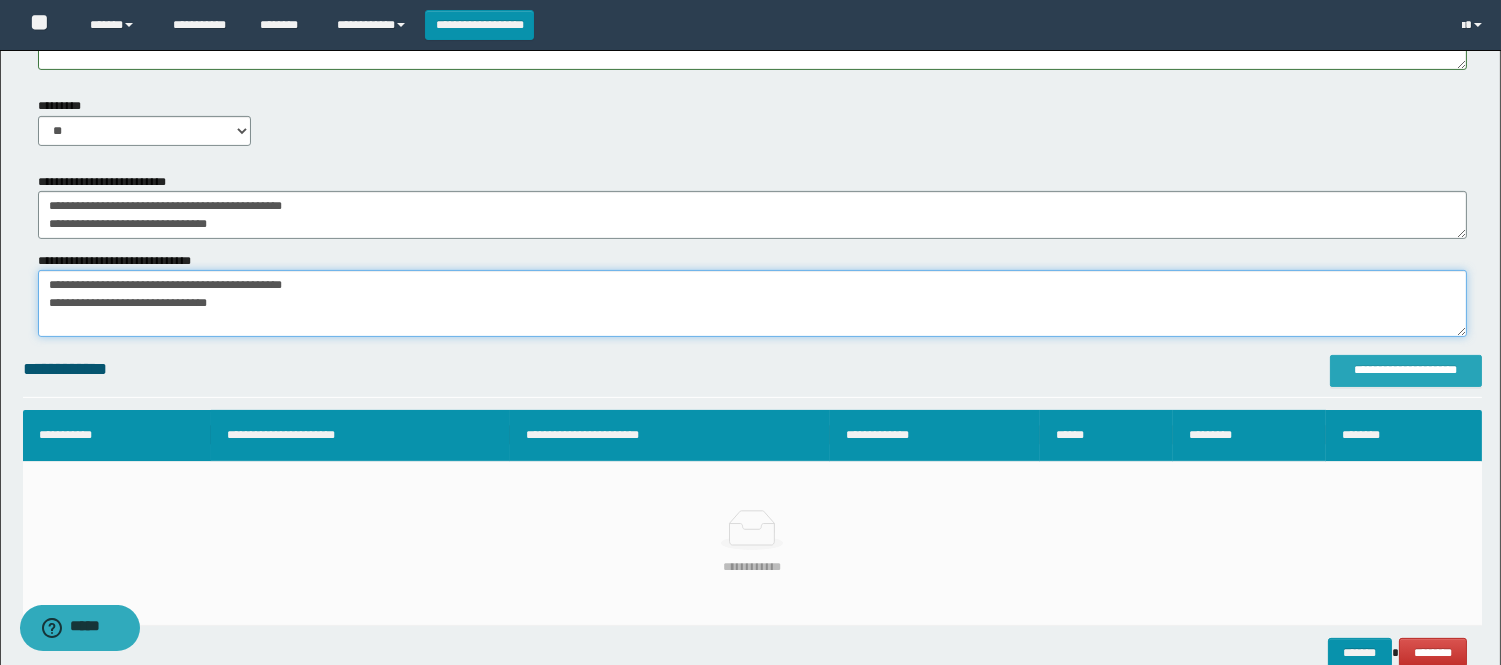 type on "**********" 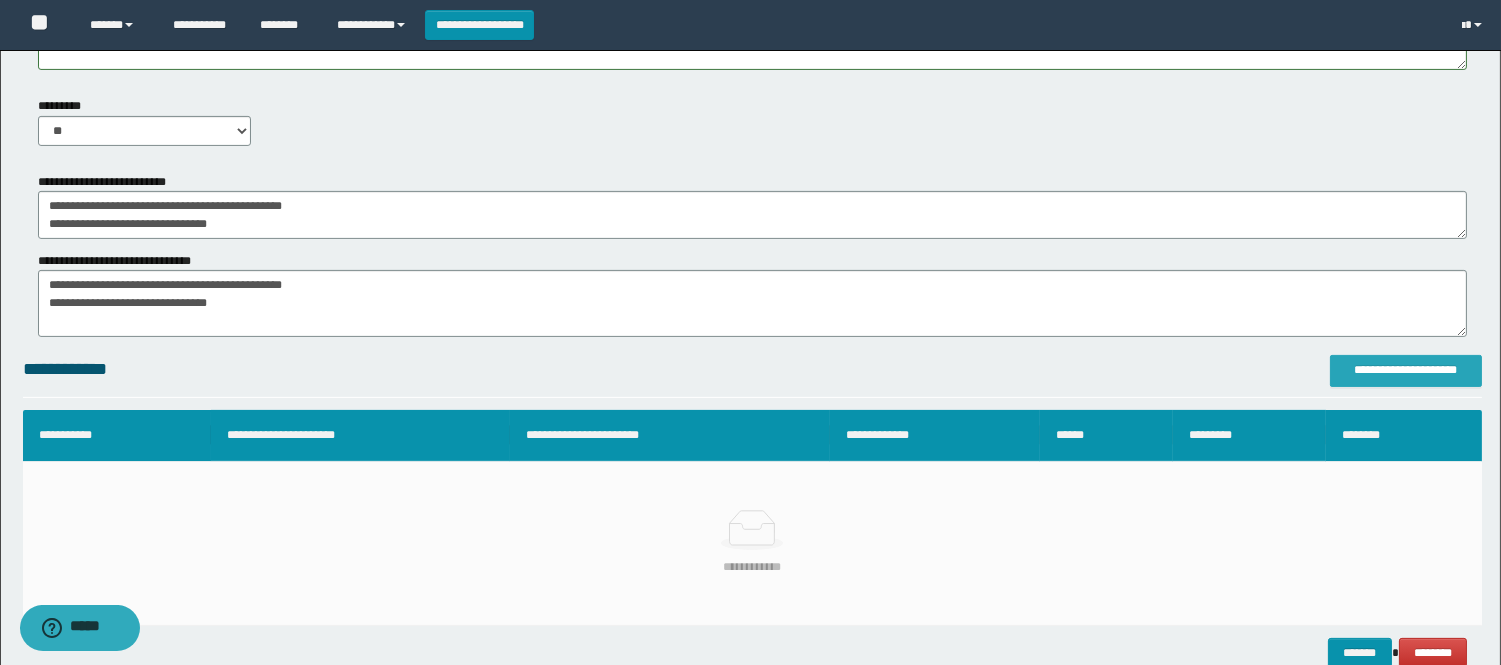 click on "**********" at bounding box center (1406, 370) 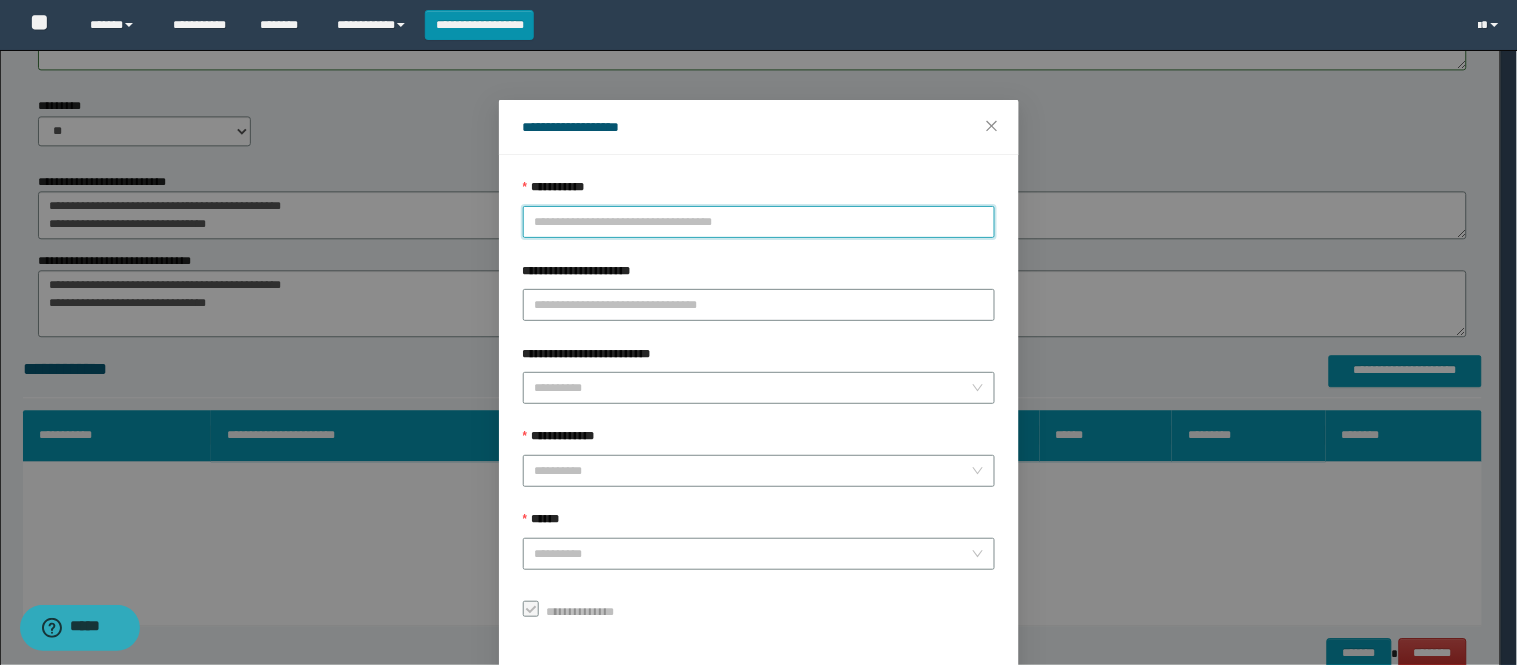 click on "**********" at bounding box center (759, 222) 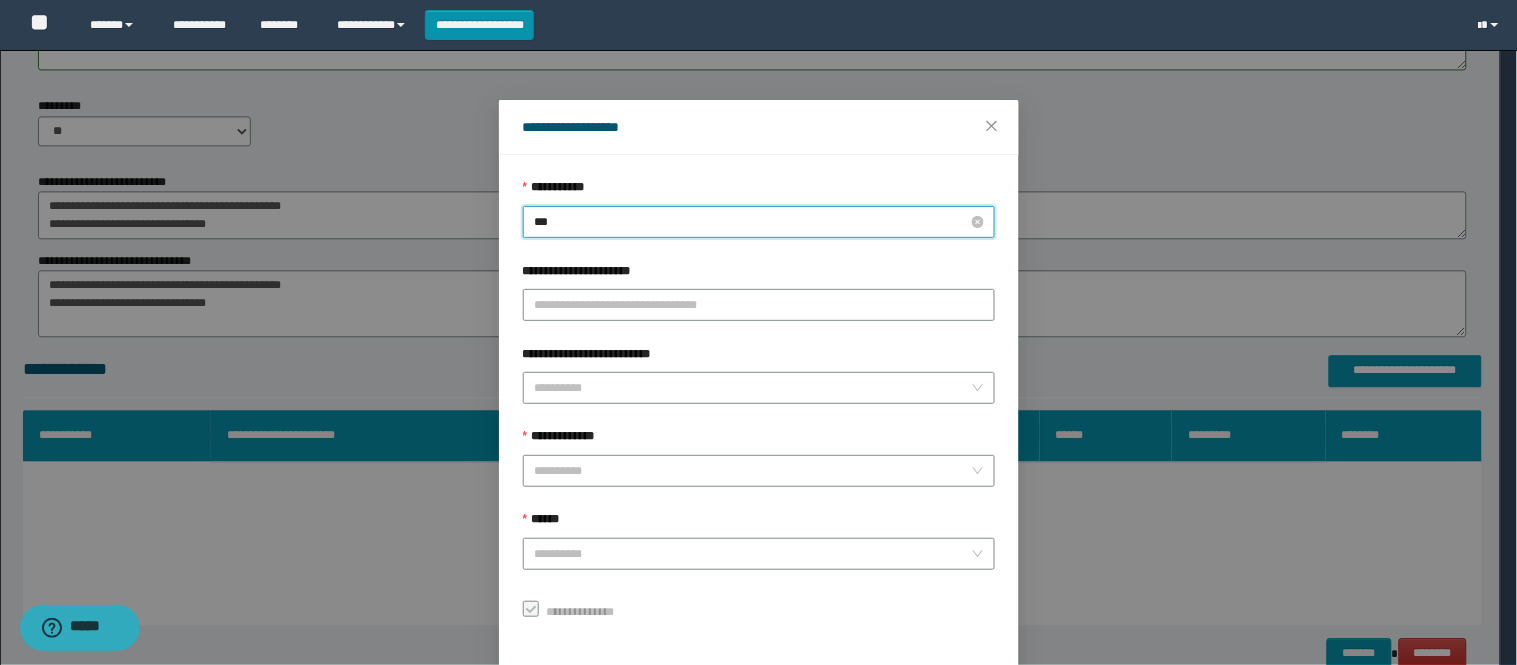 type on "****" 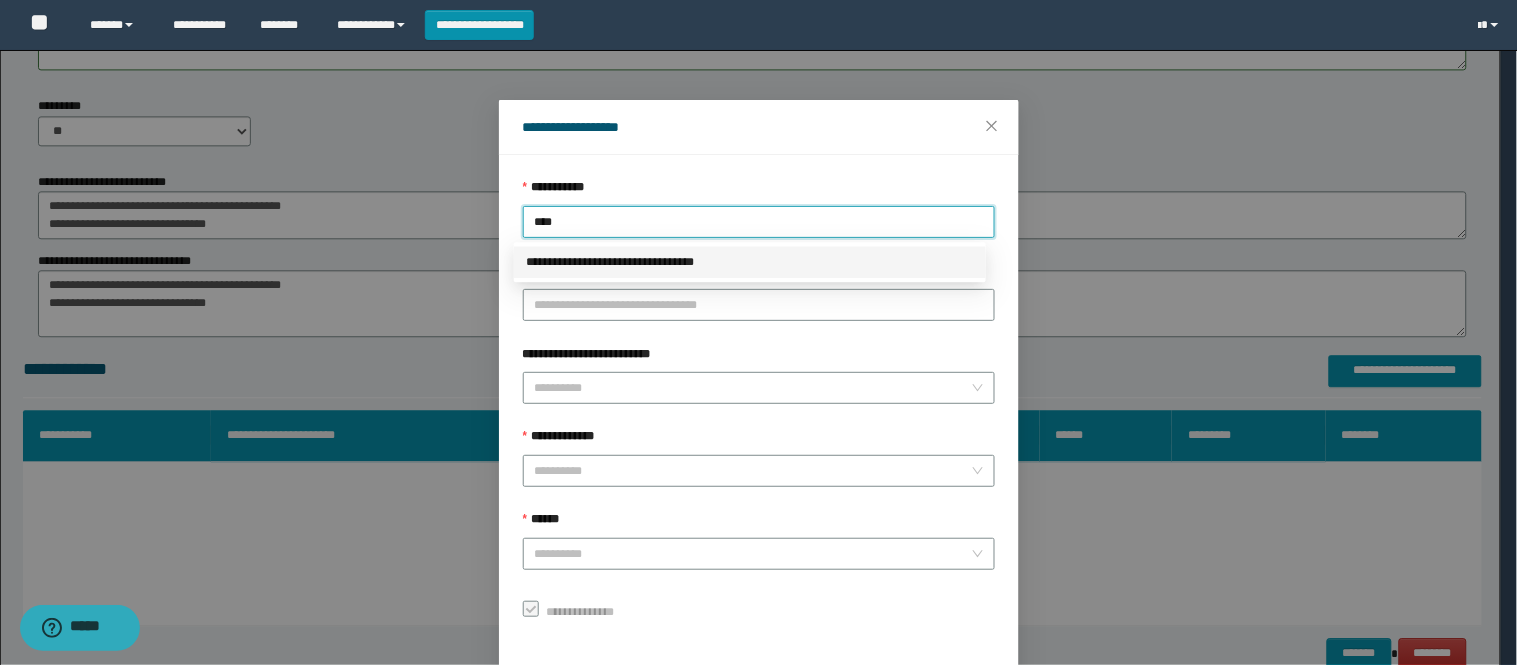 click on "**********" at bounding box center (750, 262) 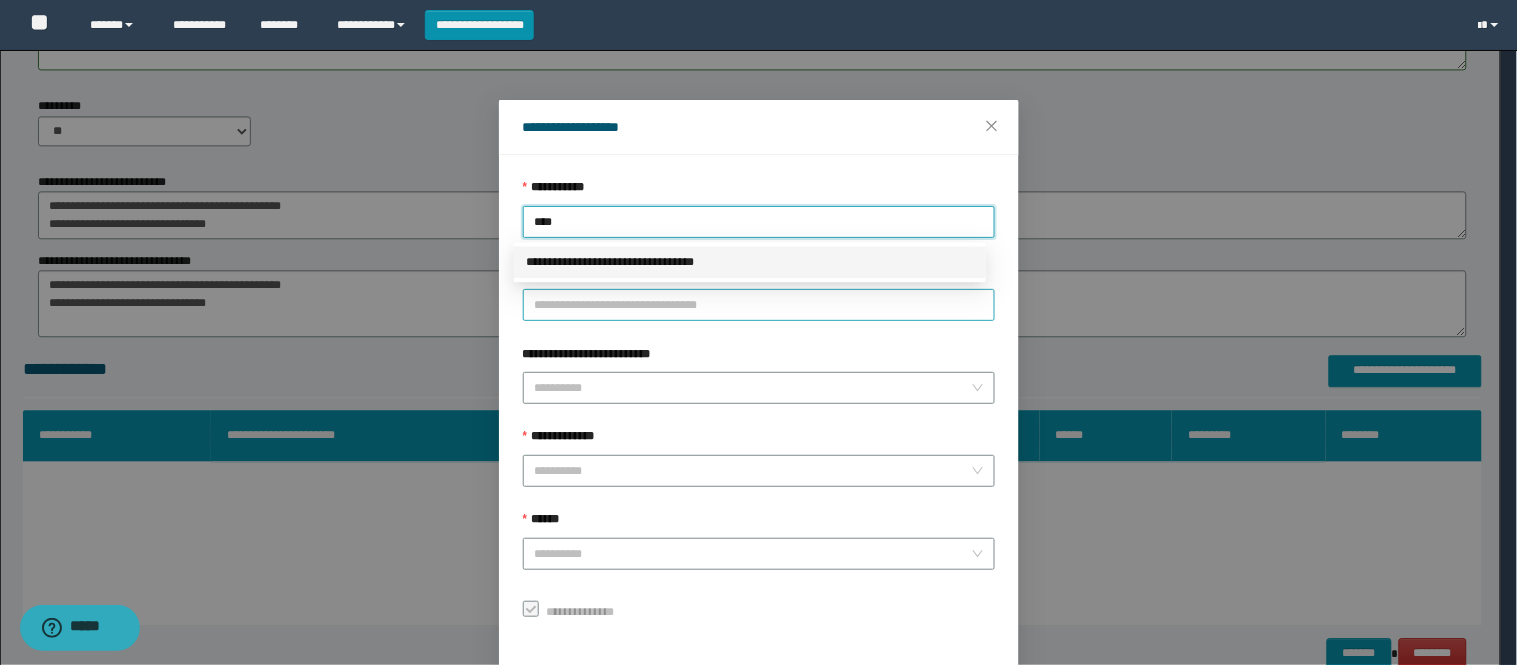 type 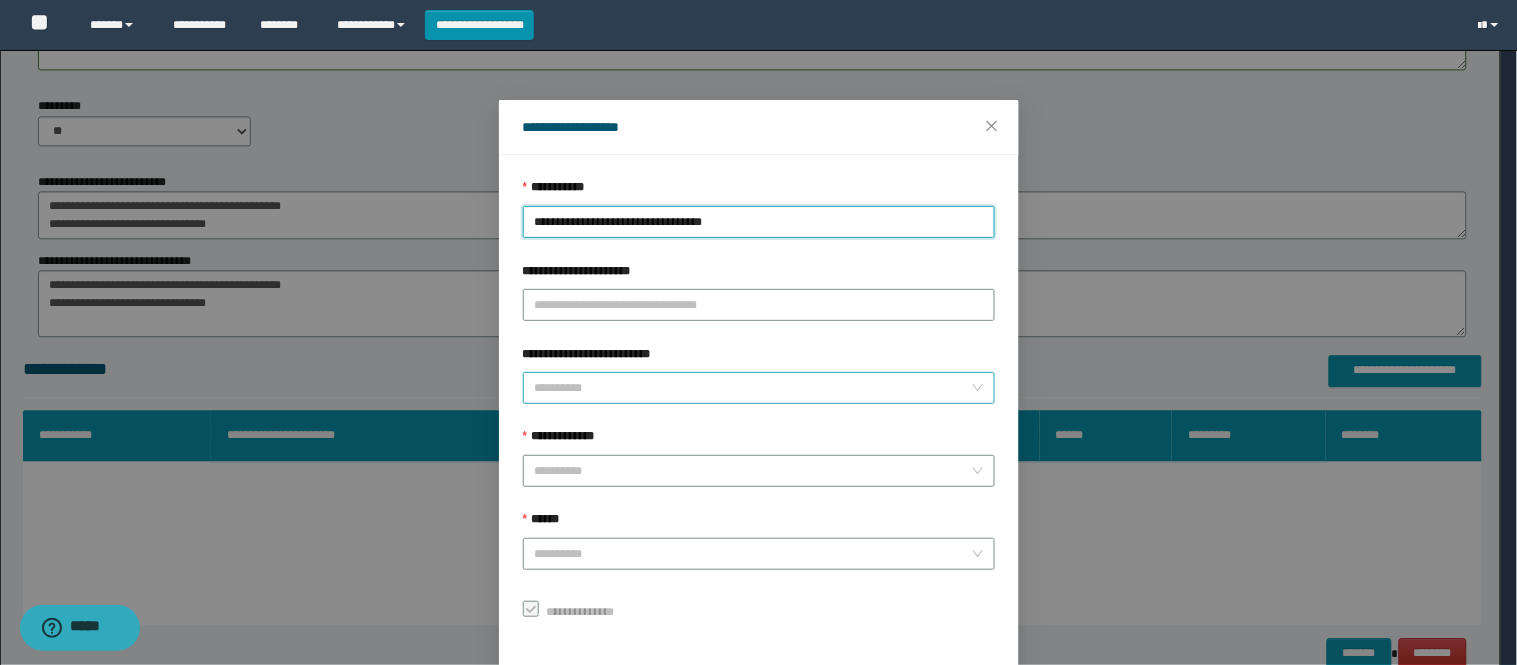 scroll, scrollTop: 87, scrollLeft: 0, axis: vertical 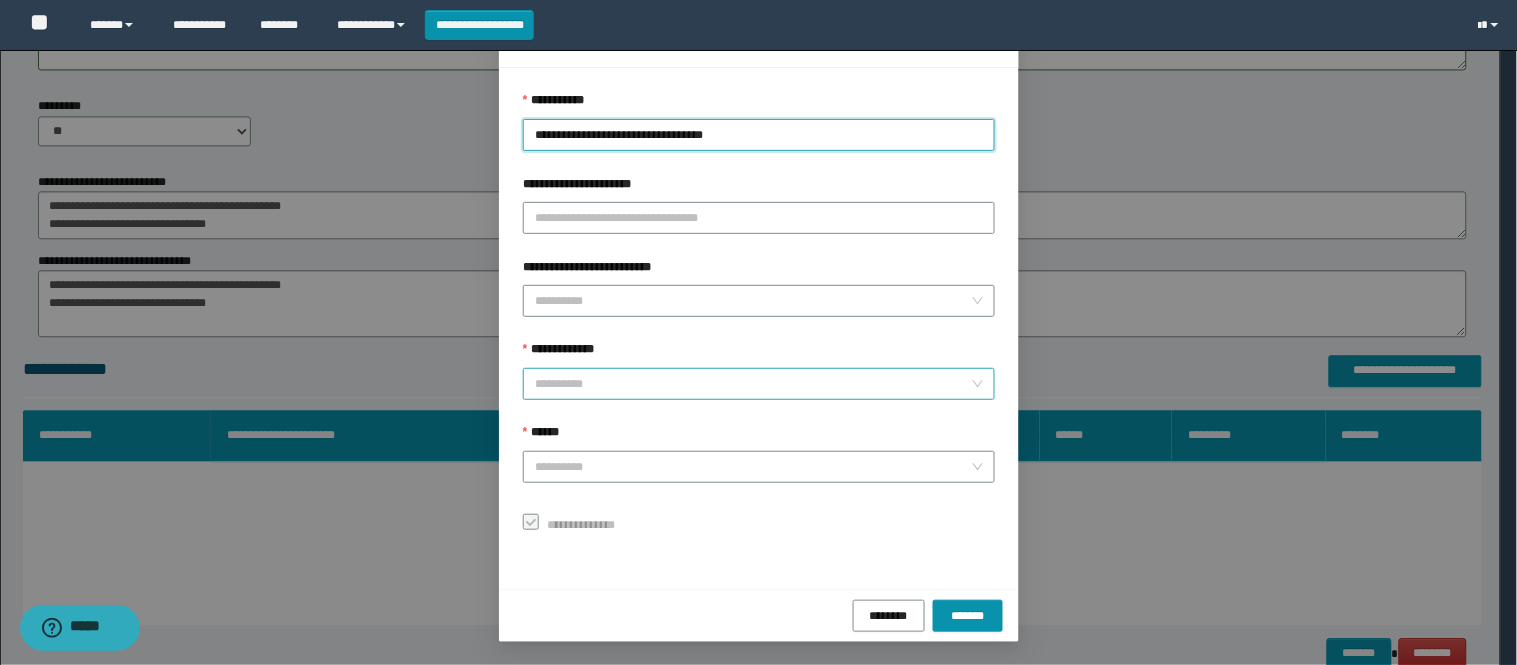 click on "**********" at bounding box center [753, 384] 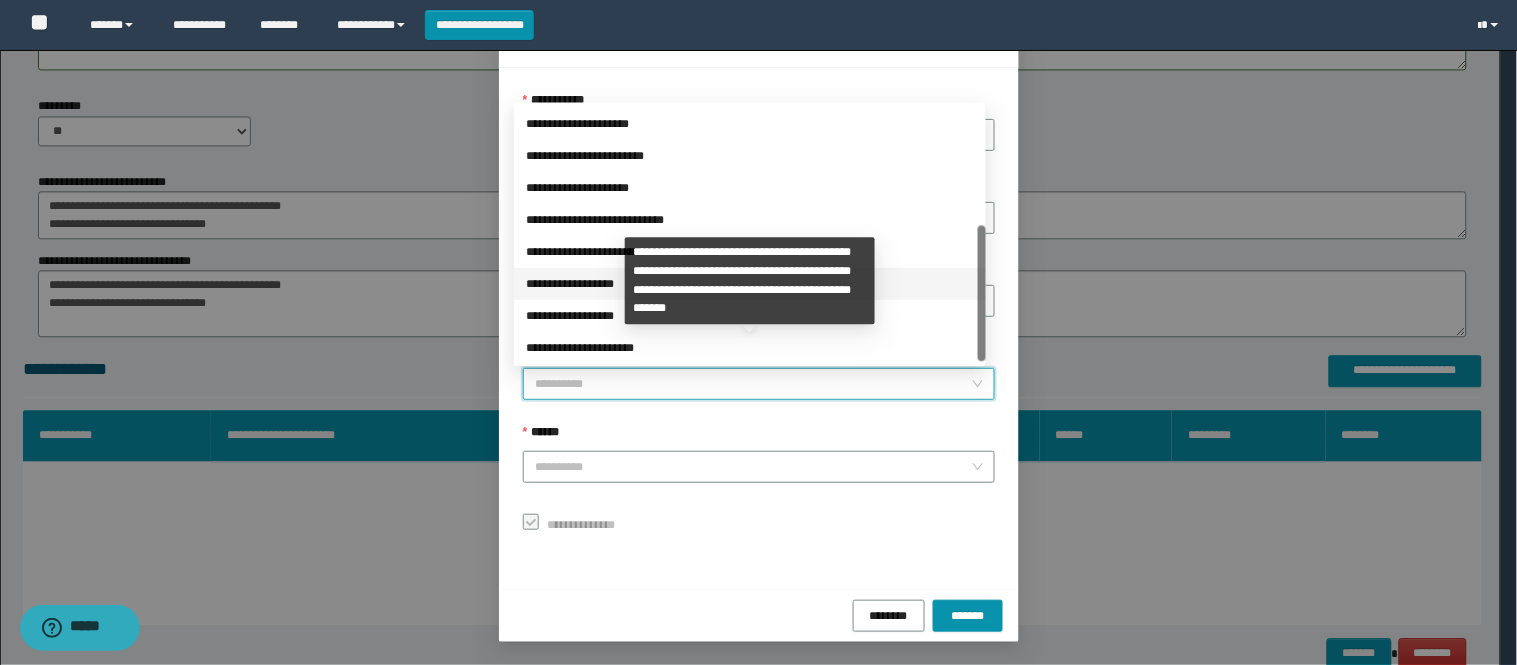 scroll, scrollTop: 224, scrollLeft: 0, axis: vertical 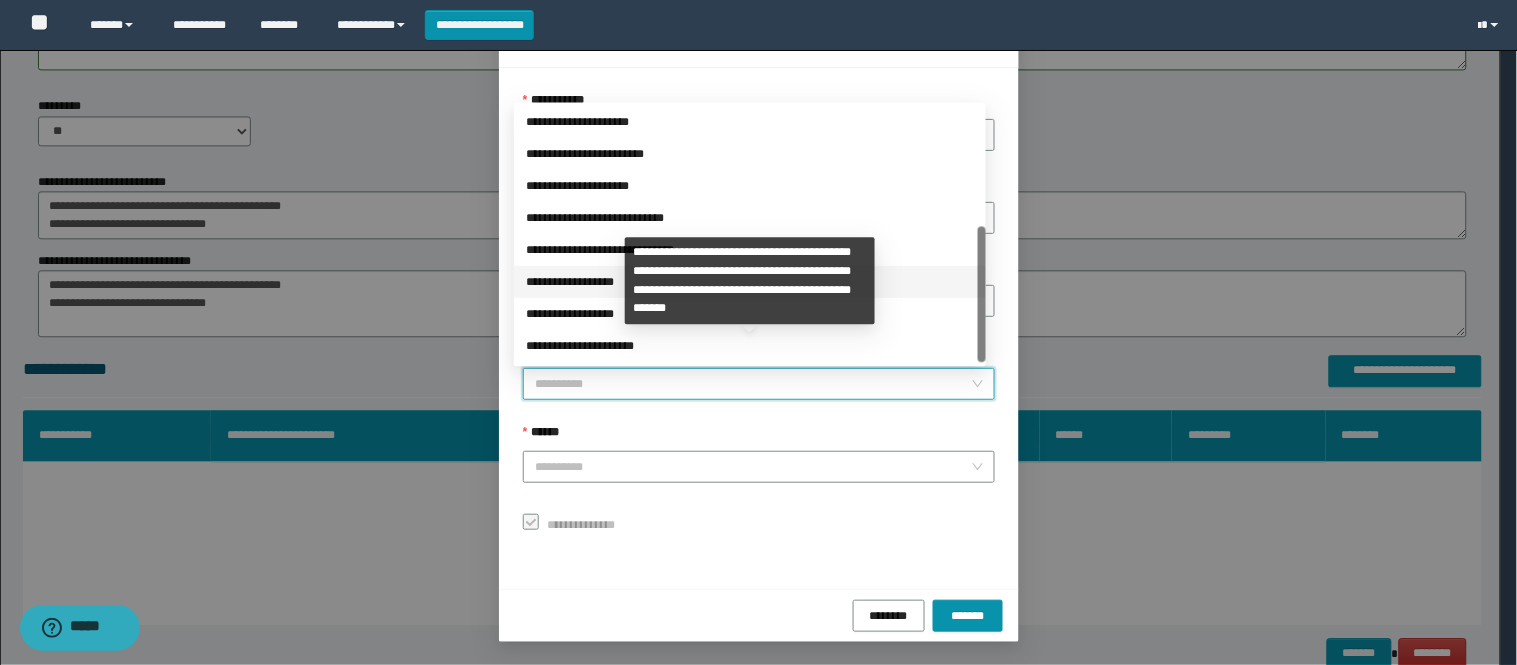 click on "**********" at bounding box center (750, 282) 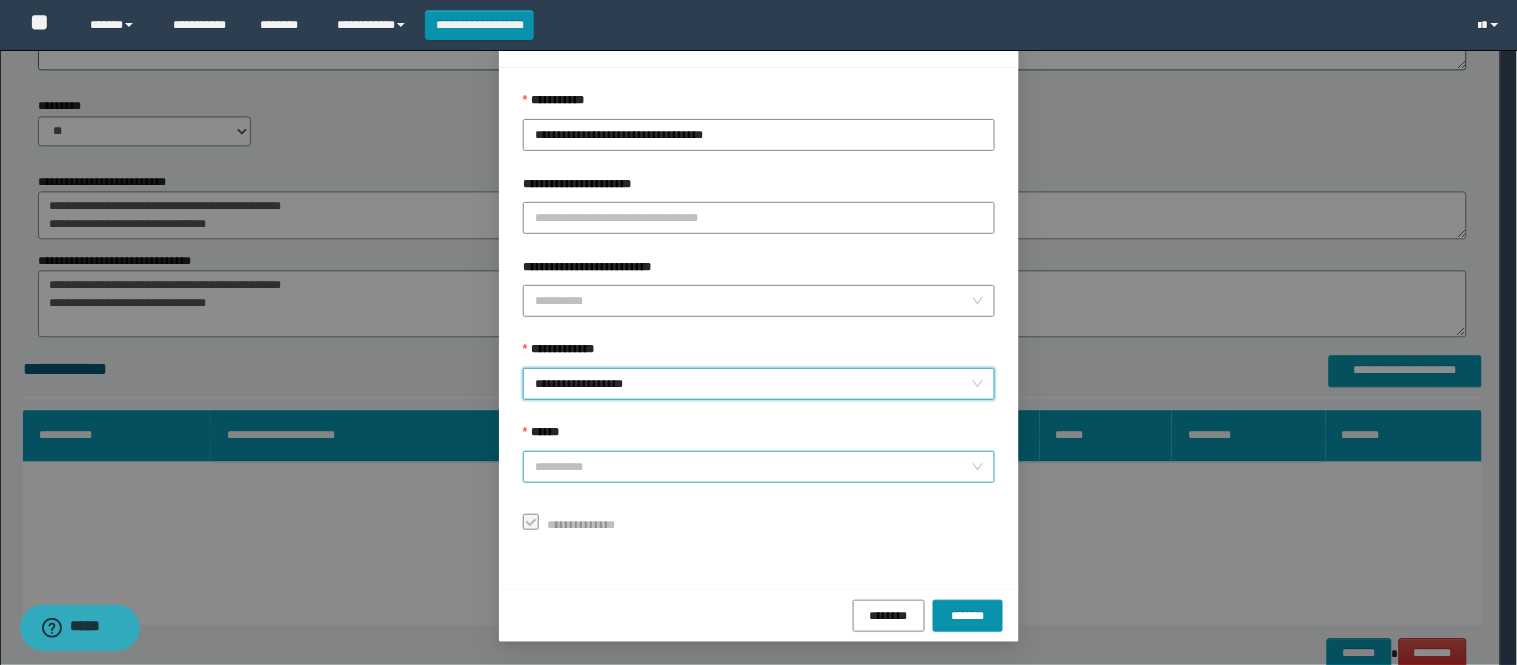 click on "******" at bounding box center [753, 467] 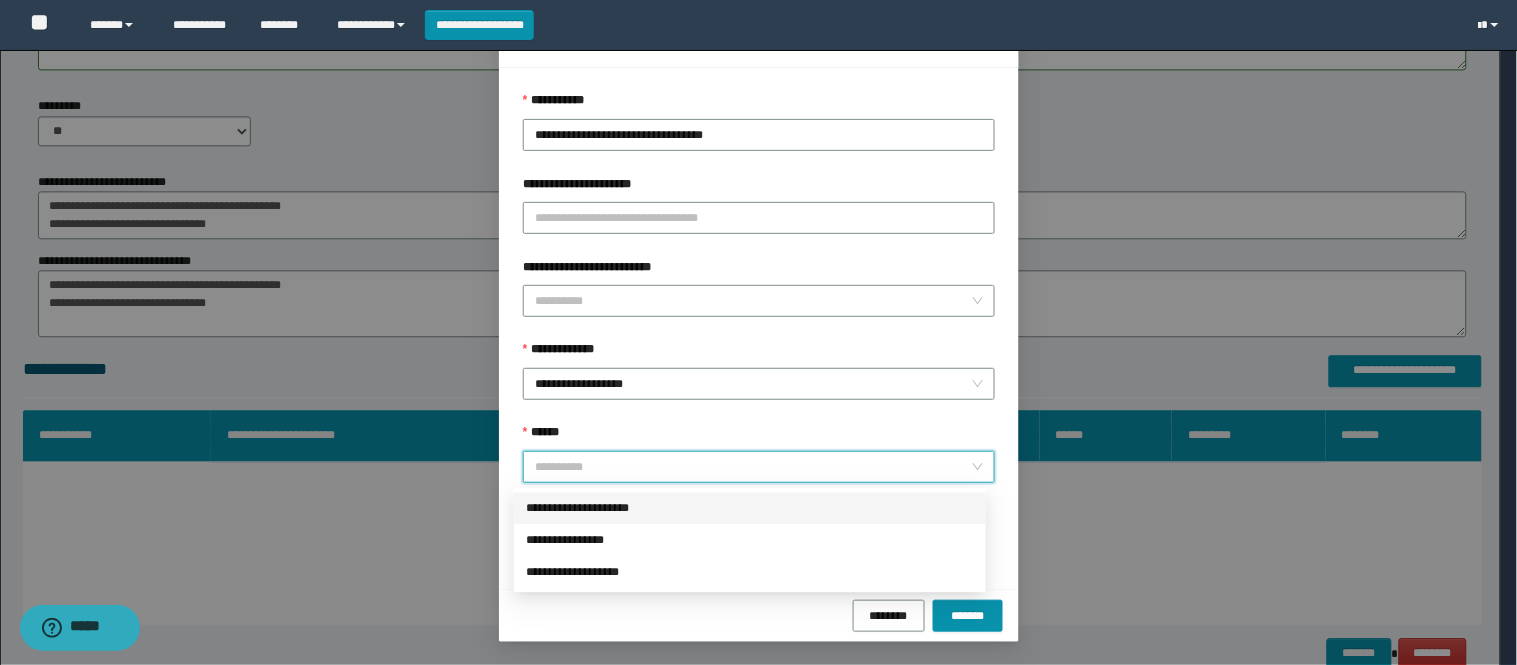 click on "**********" at bounding box center (750, 508) 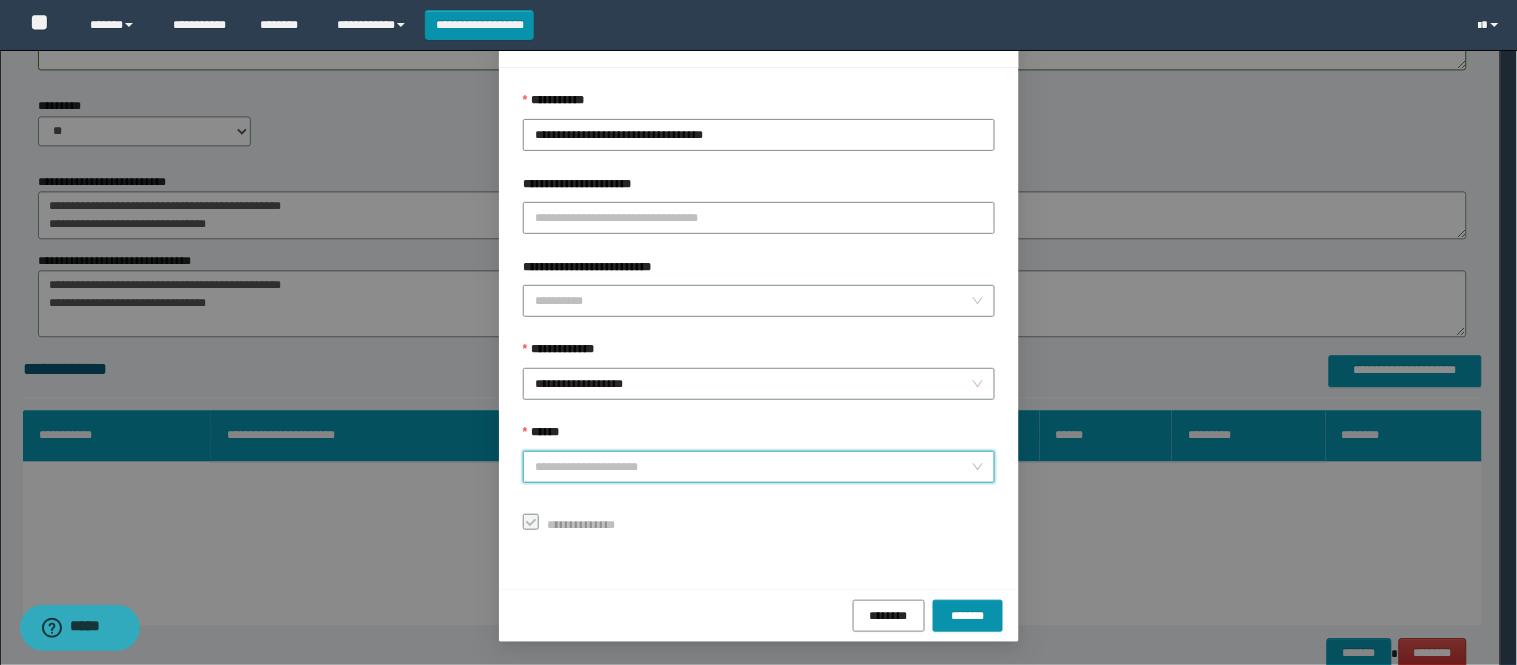 click on "**********" at bounding box center [759, 467] 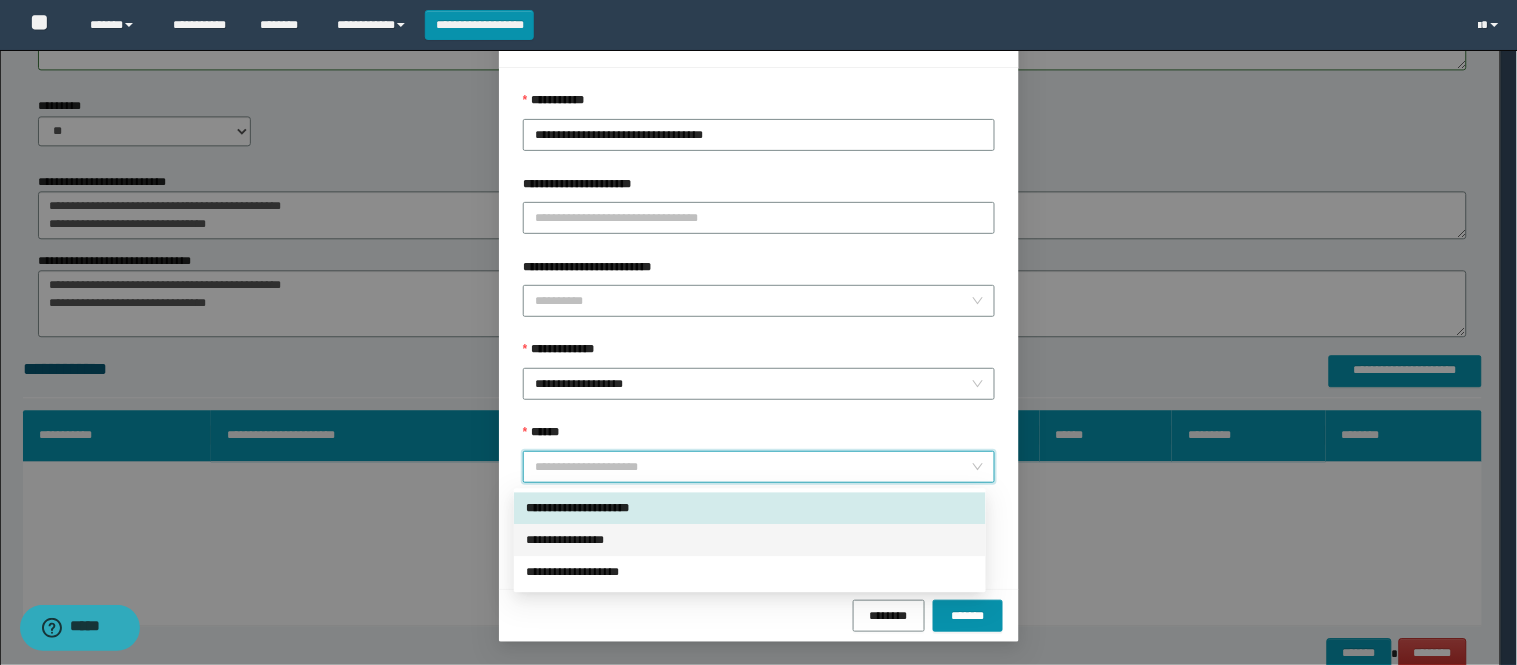 click on "**********" at bounding box center (750, 540) 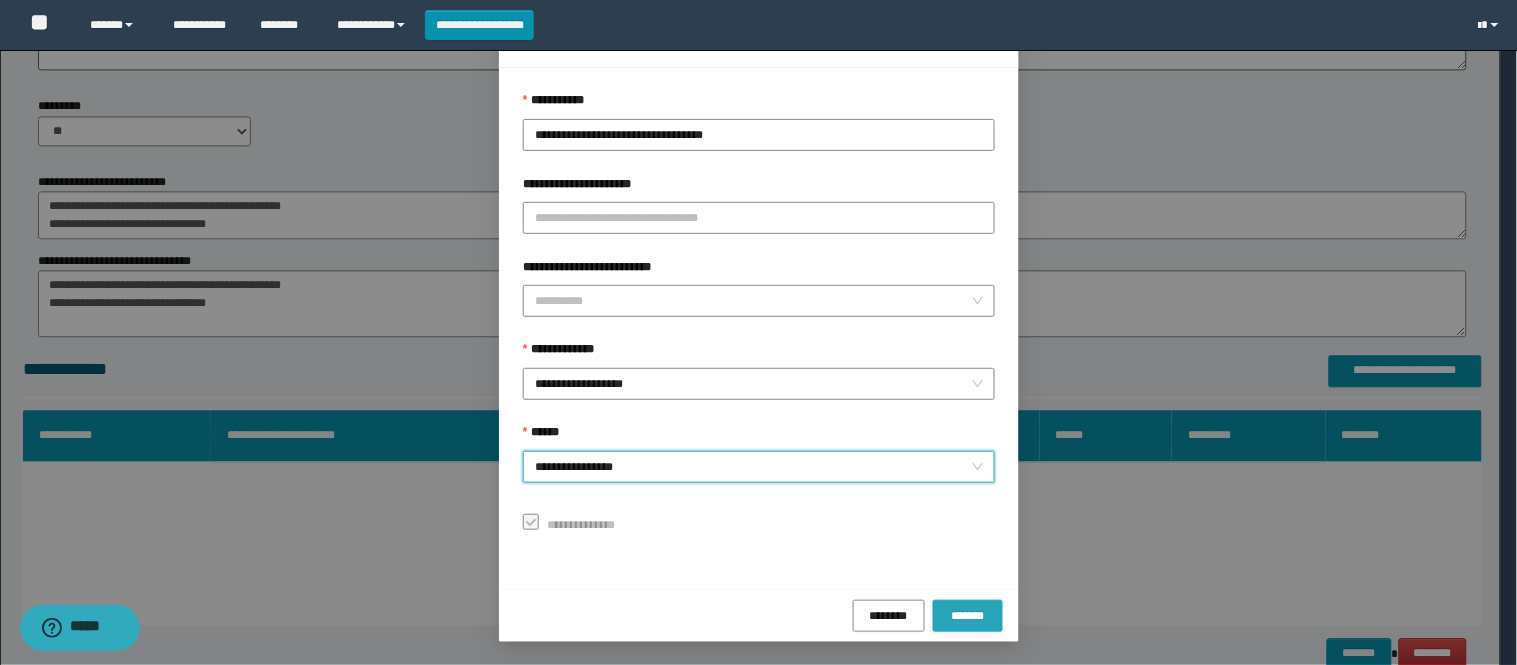 click on "*******" at bounding box center (968, 615) 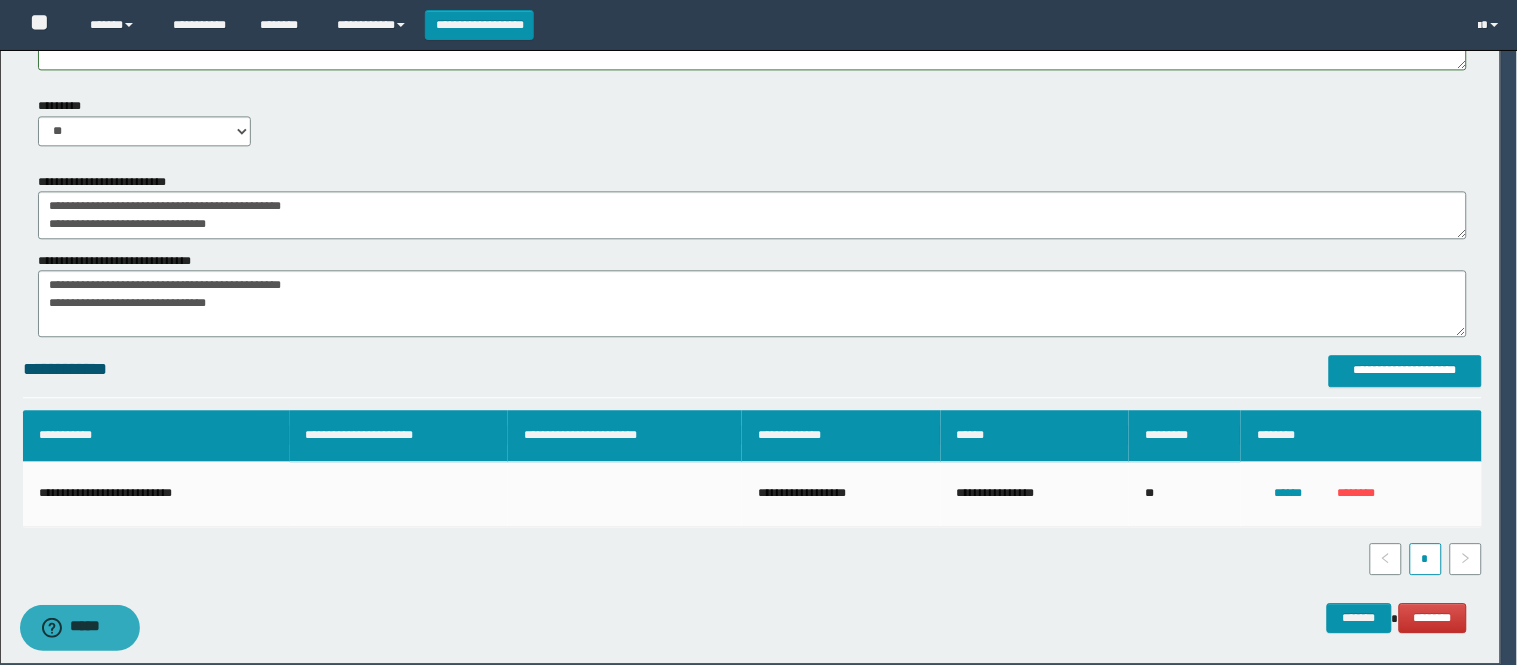 scroll, scrollTop: 41, scrollLeft: 0, axis: vertical 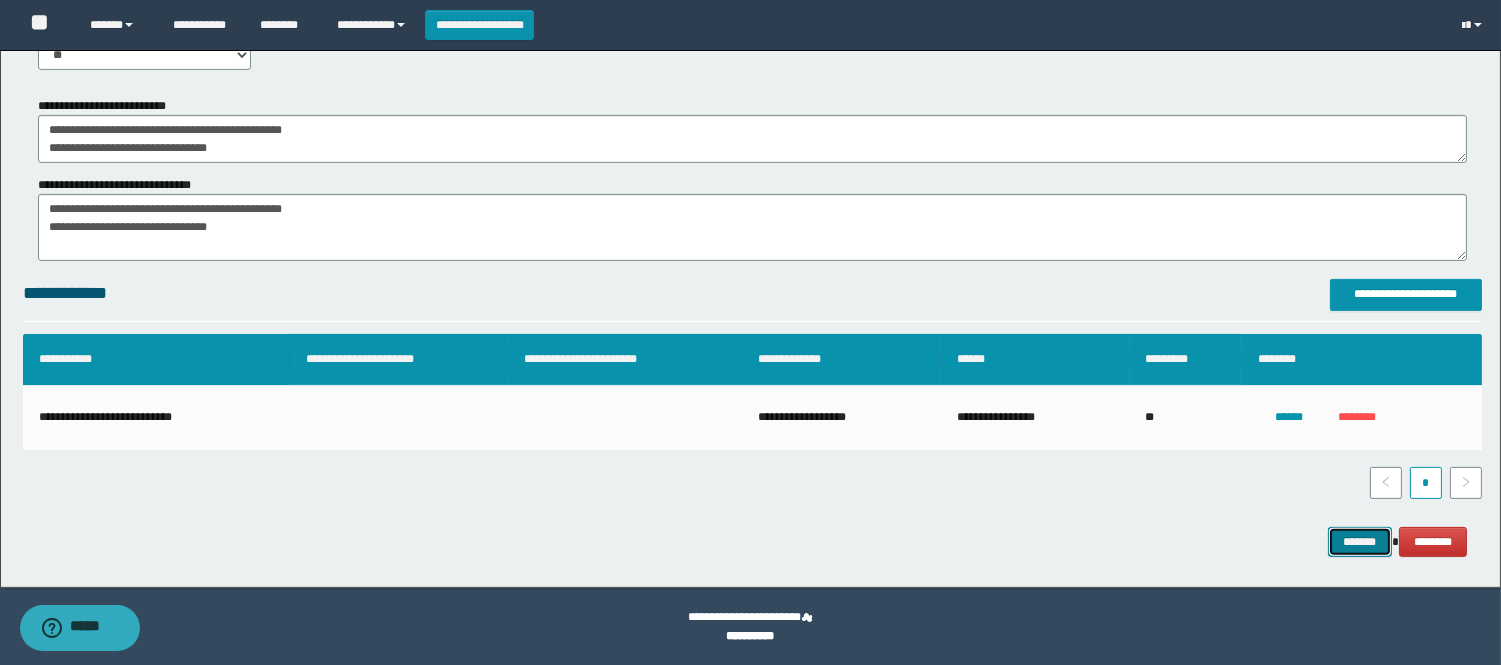 click on "*******" at bounding box center (1360, 542) 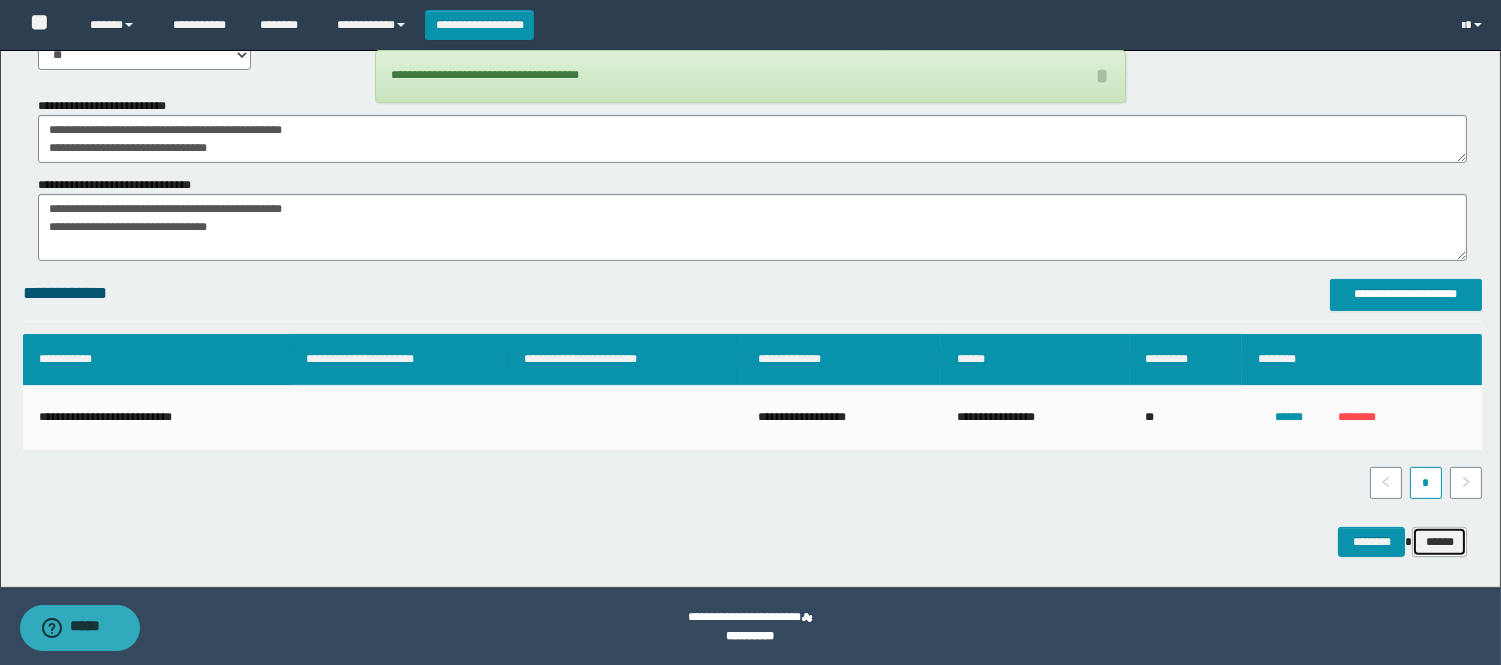 click on "******" at bounding box center (1439, 542) 